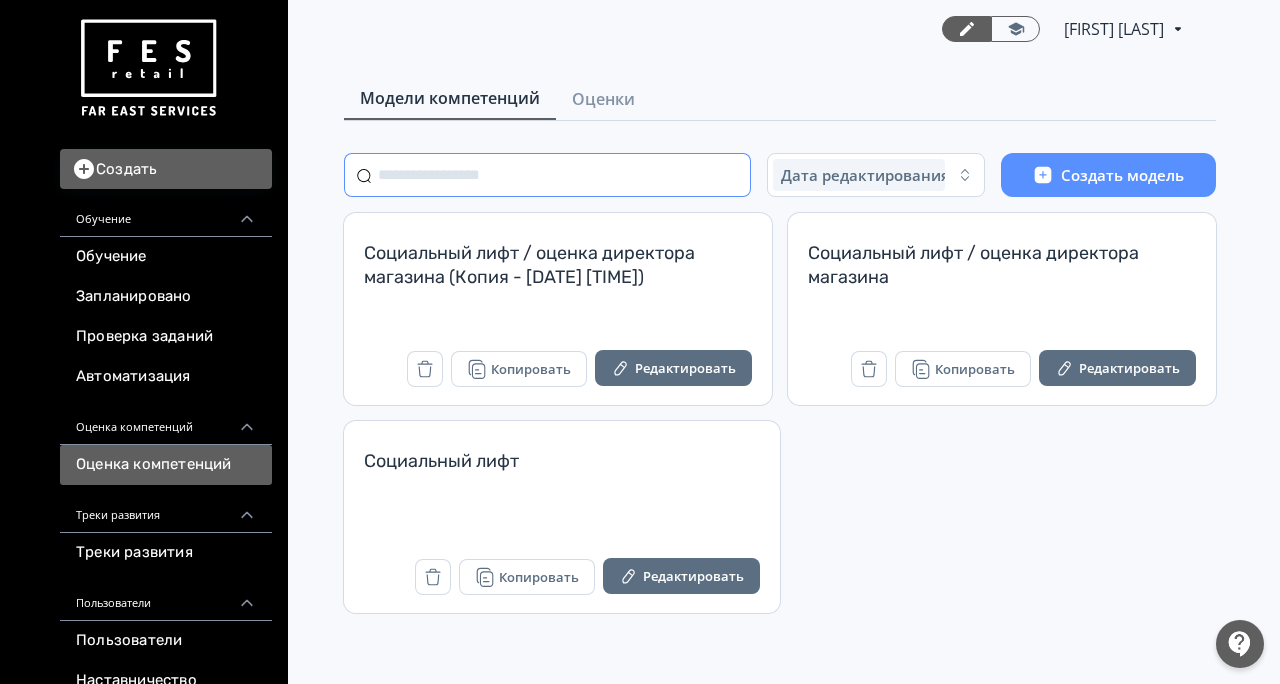 scroll, scrollTop: 0, scrollLeft: 0, axis: both 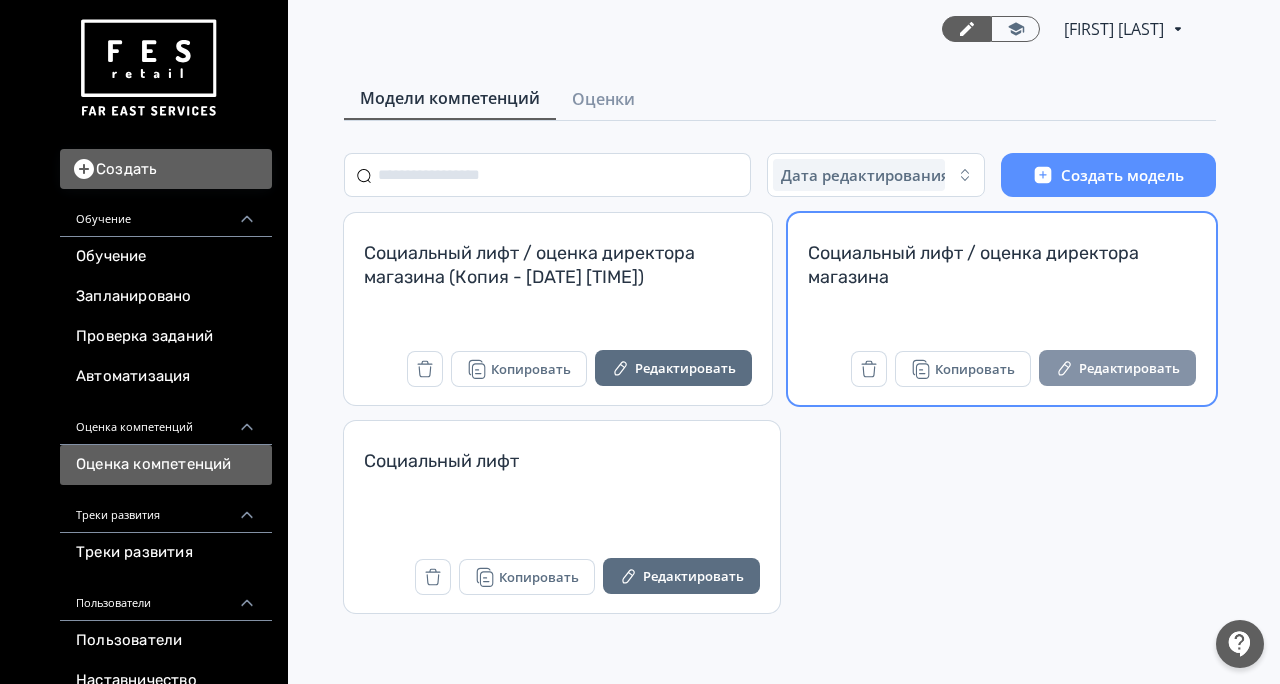 click on "Редактировать" at bounding box center (1117, 368) 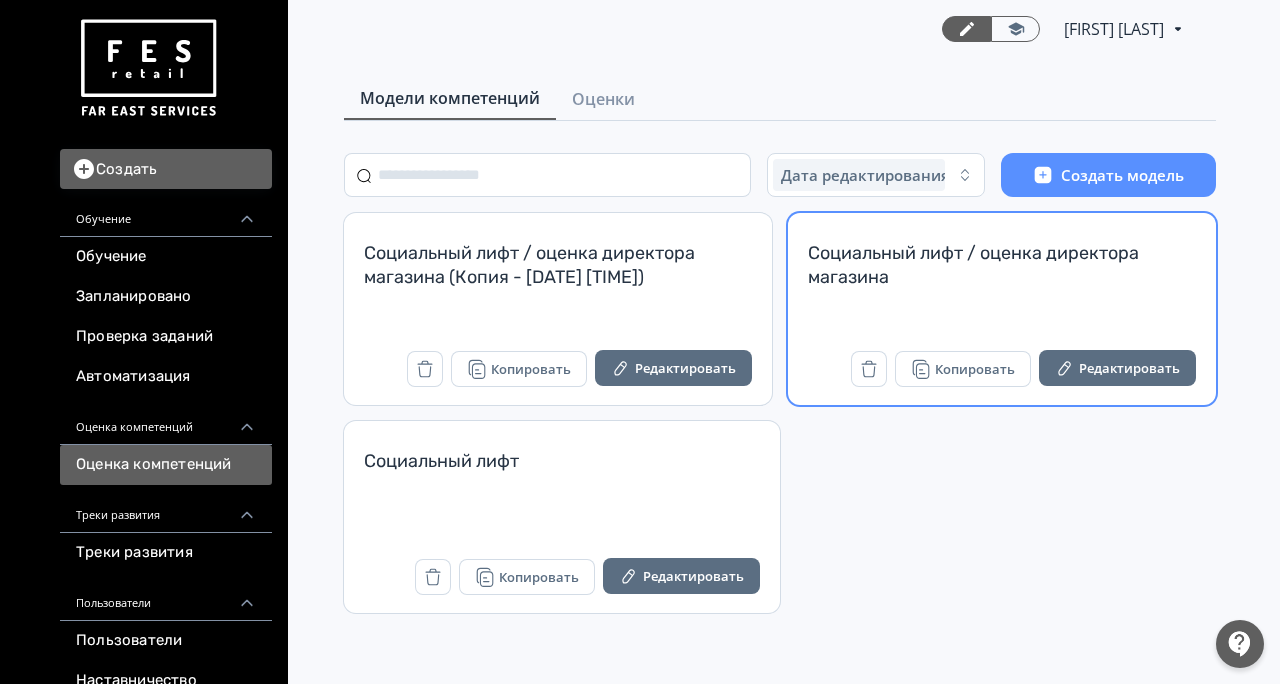 scroll, scrollTop: 0, scrollLeft: 0, axis: both 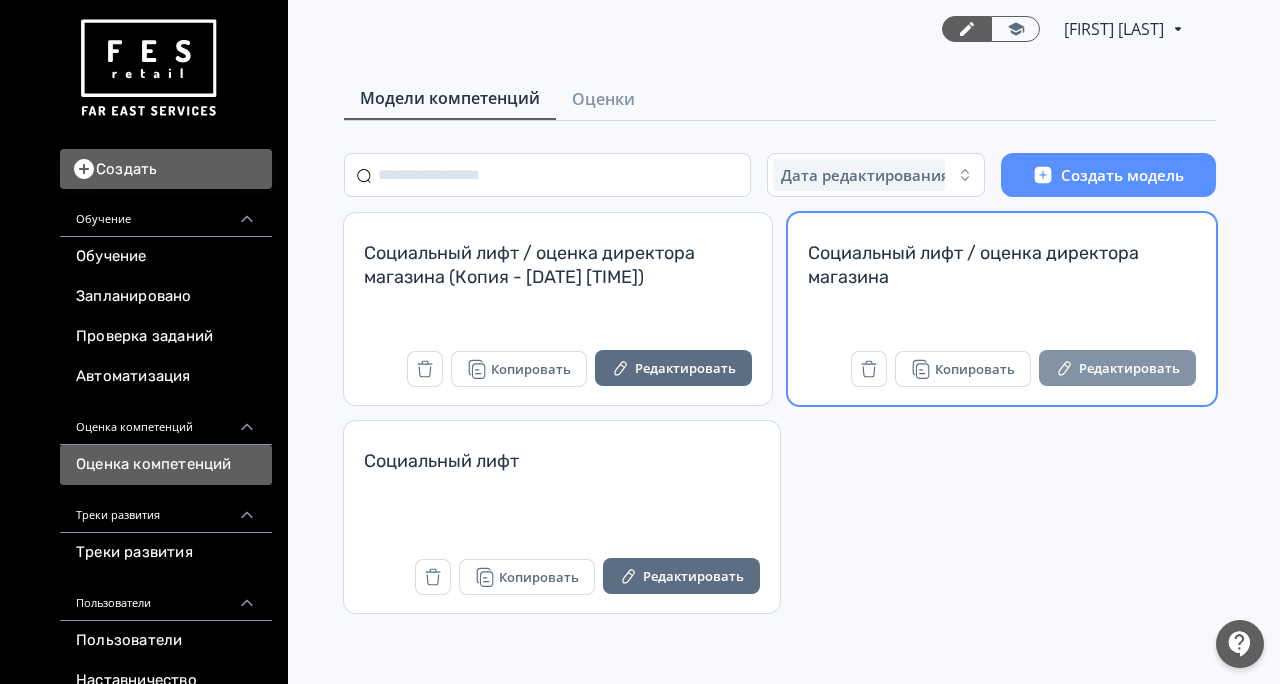 click on "Редактировать" at bounding box center [1117, 368] 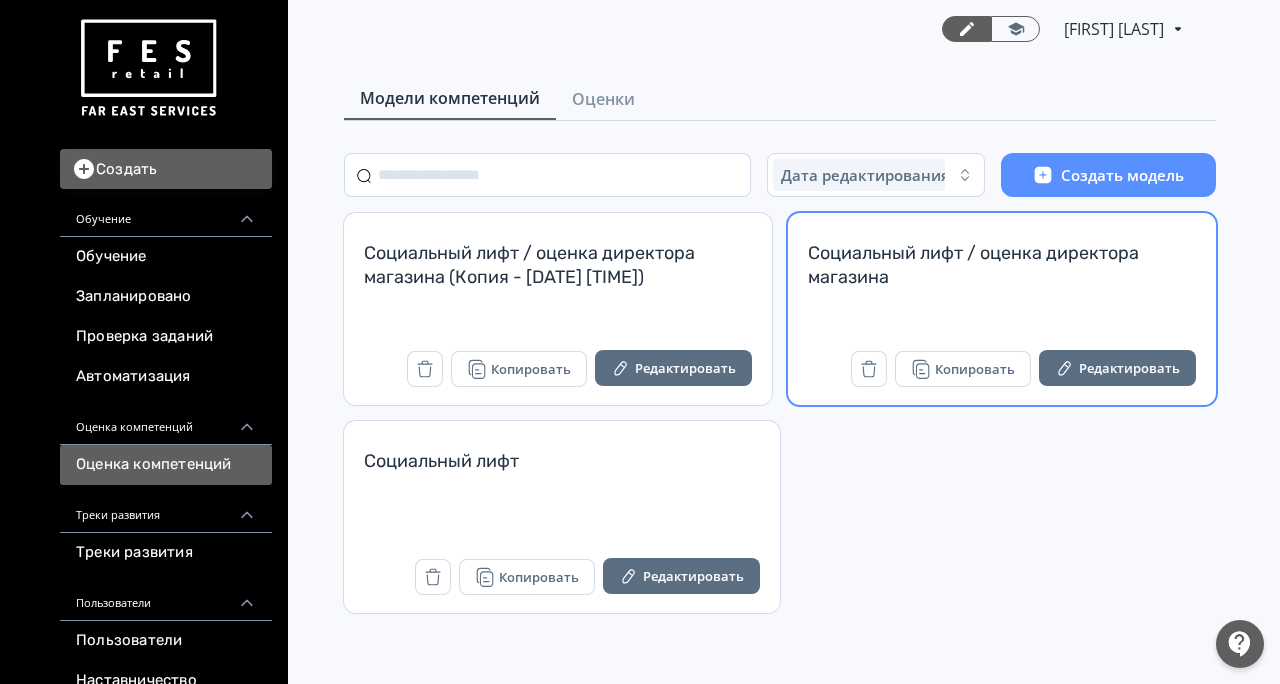 scroll, scrollTop: 0, scrollLeft: 0, axis: both 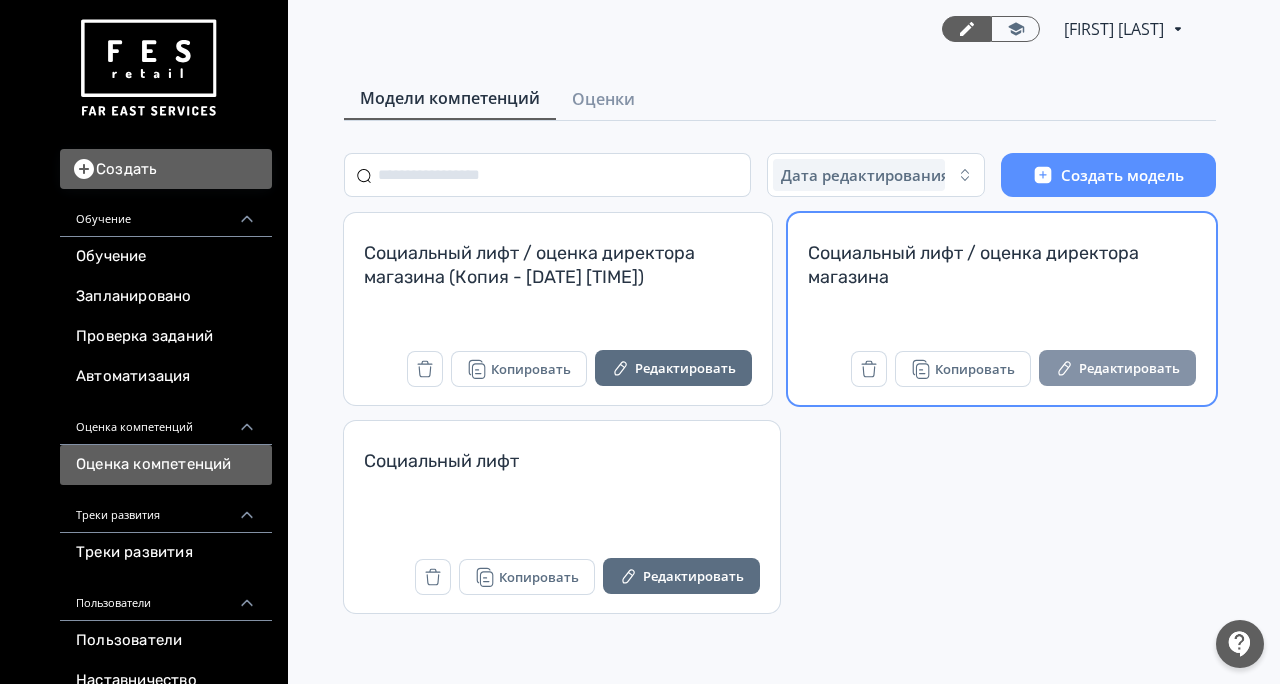 click on "Редактировать" at bounding box center [1117, 368] 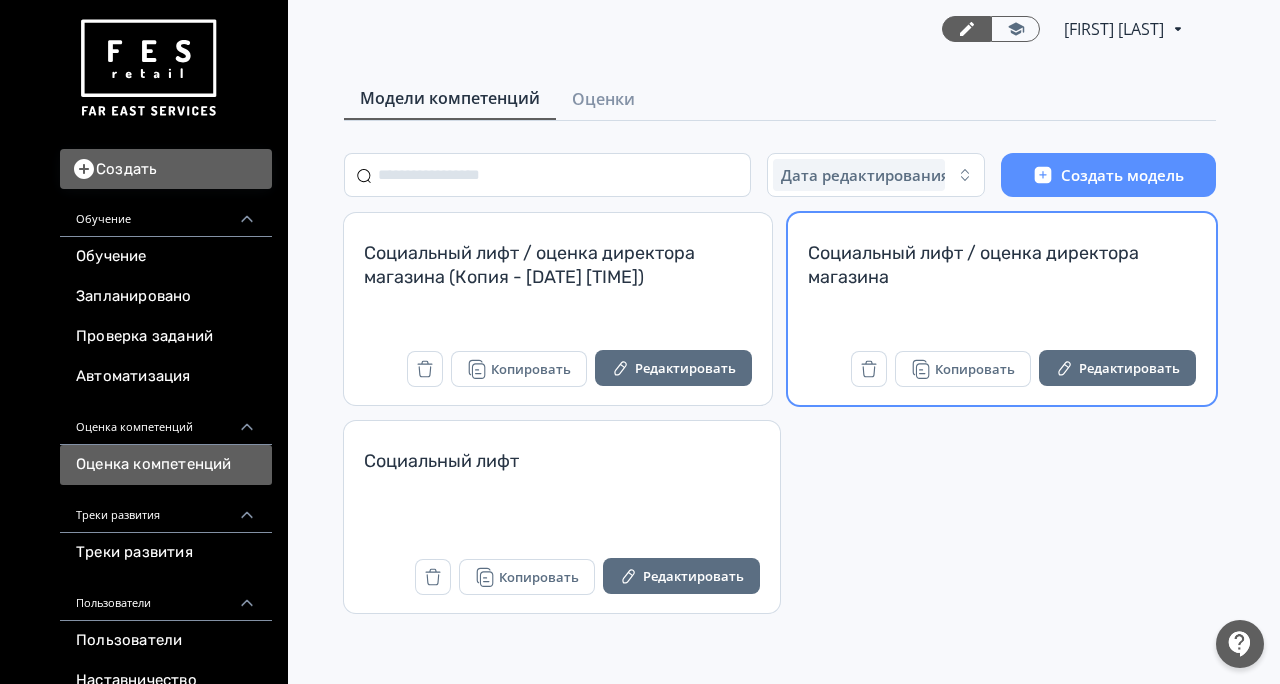 scroll, scrollTop: 0, scrollLeft: 0, axis: both 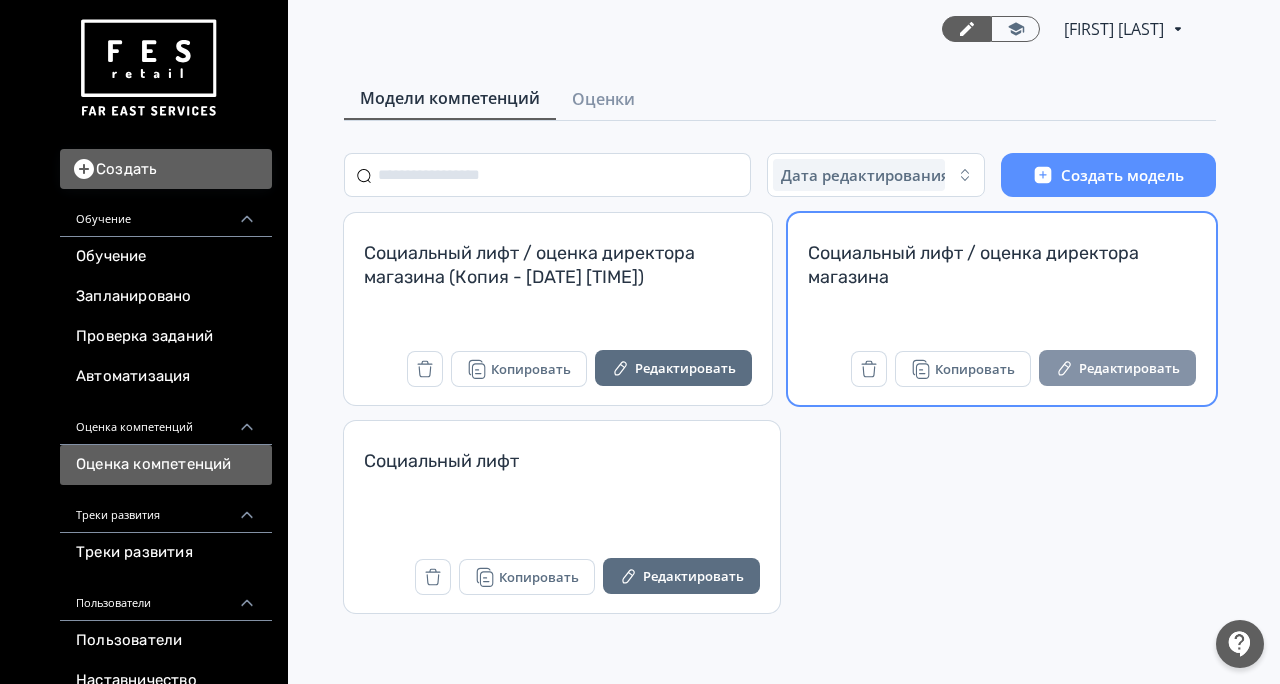 click on "Редактировать" at bounding box center [1117, 368] 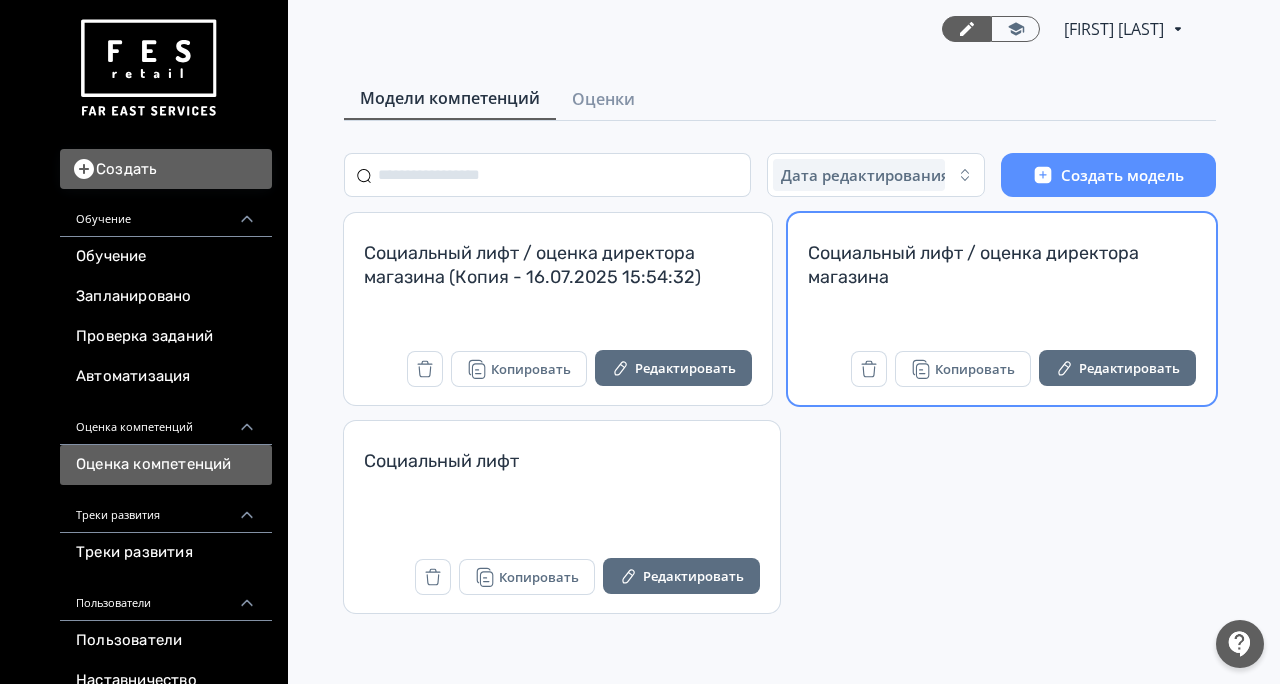 scroll, scrollTop: 0, scrollLeft: 0, axis: both 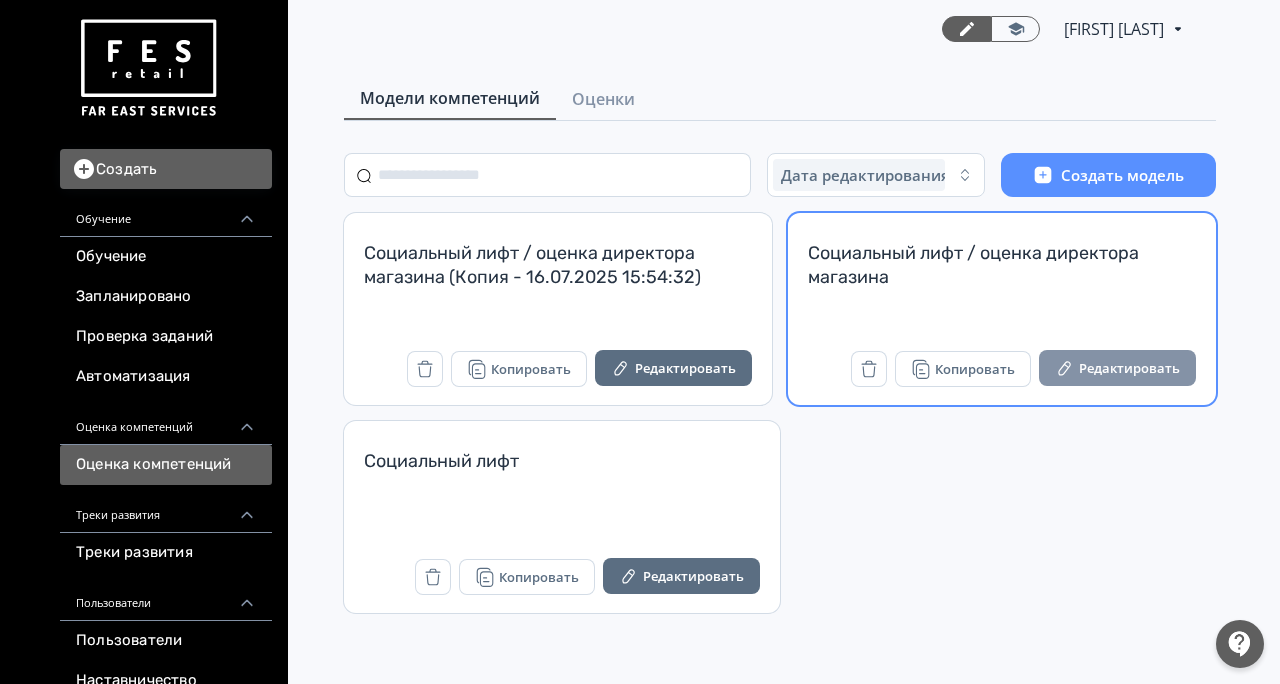 click on "Редактировать" at bounding box center [1117, 368] 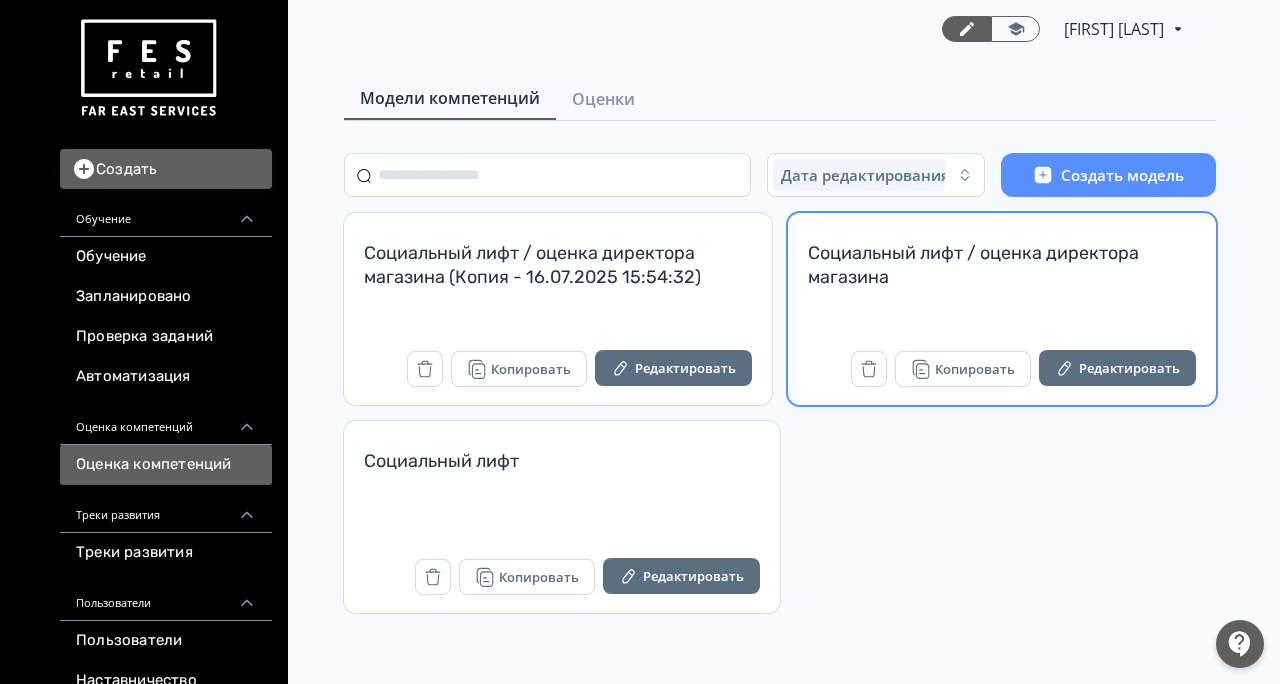 scroll, scrollTop: 0, scrollLeft: 0, axis: both 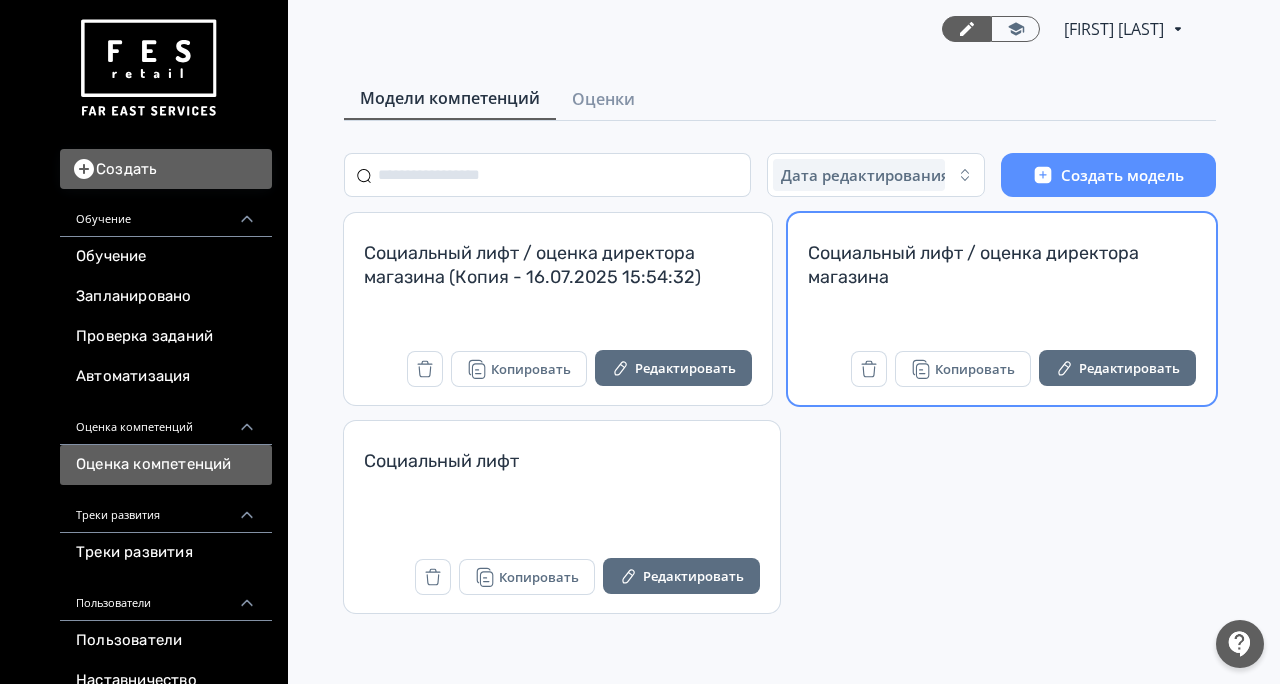 click on "Социальный лифт / оценка директора магазина Копировать Редактировать" at bounding box center (1002, 309) 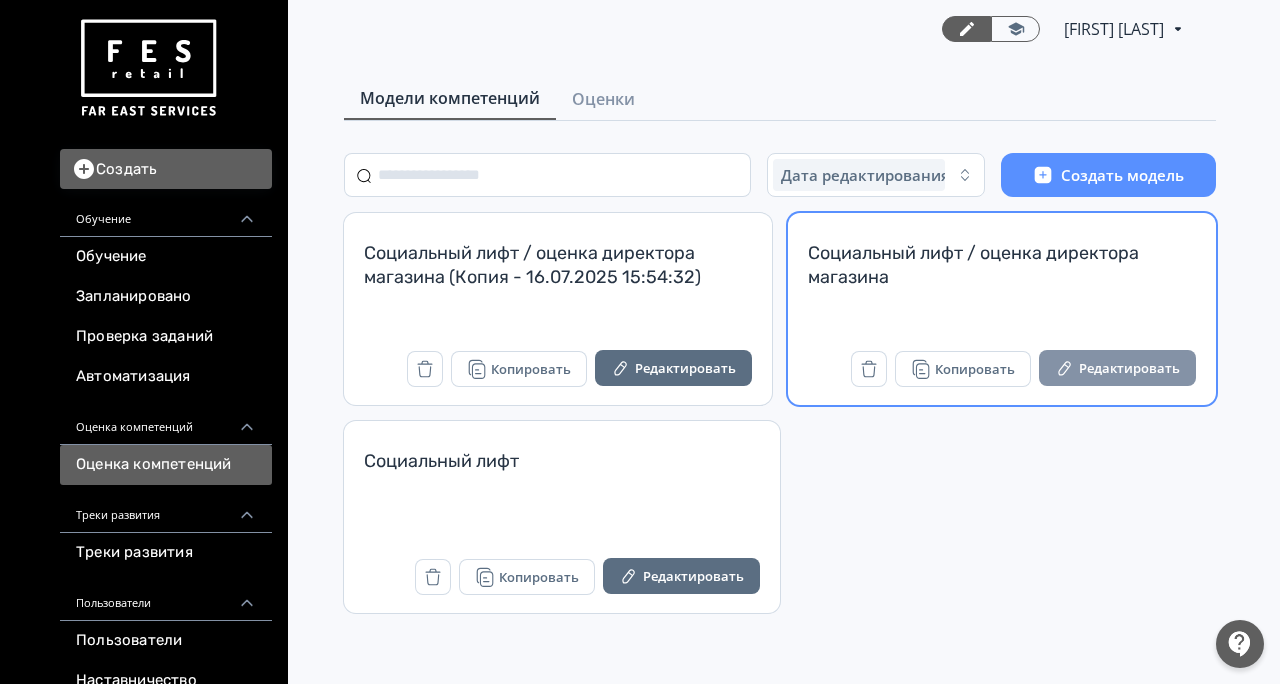 click on "Редактировать" at bounding box center [1117, 368] 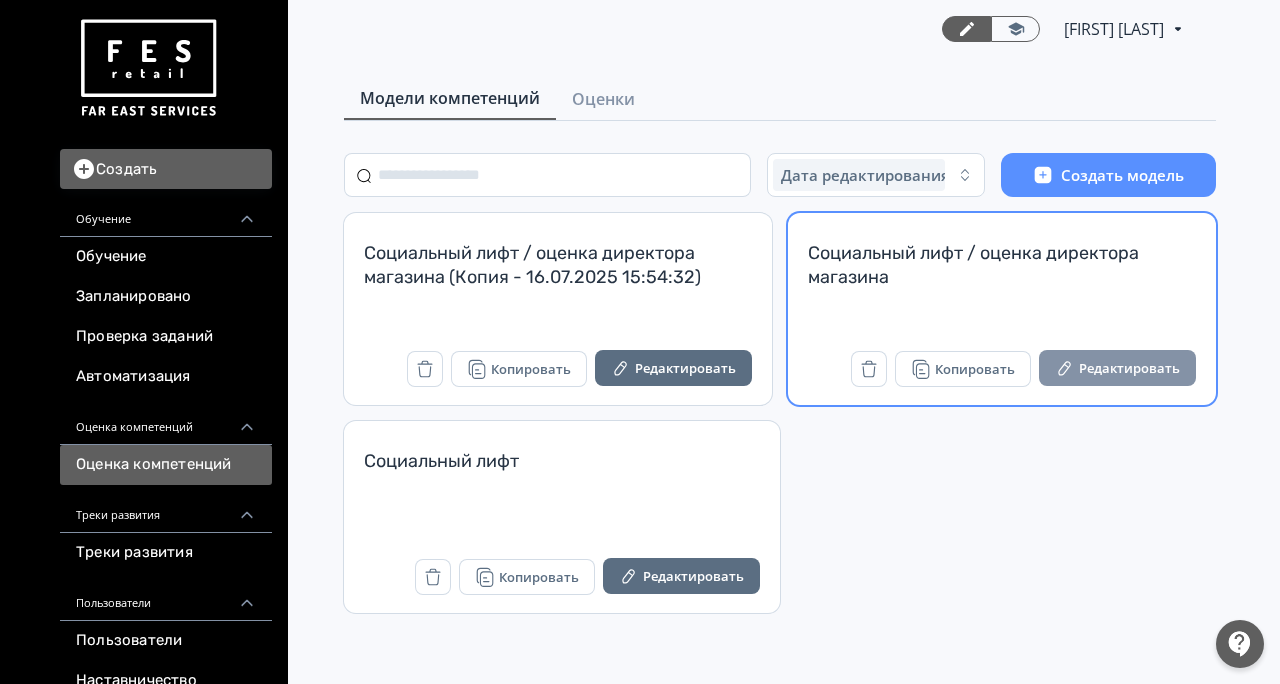 scroll, scrollTop: 0, scrollLeft: 0, axis: both 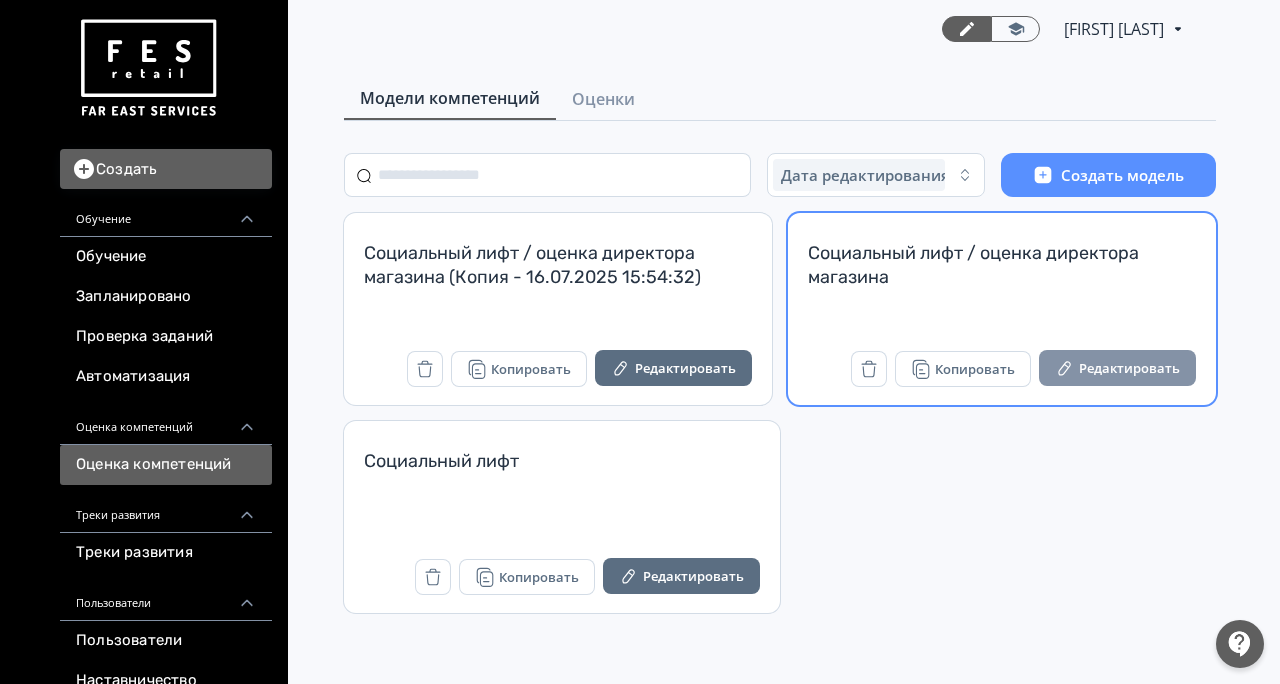 click on "Редактировать" at bounding box center (1117, 368) 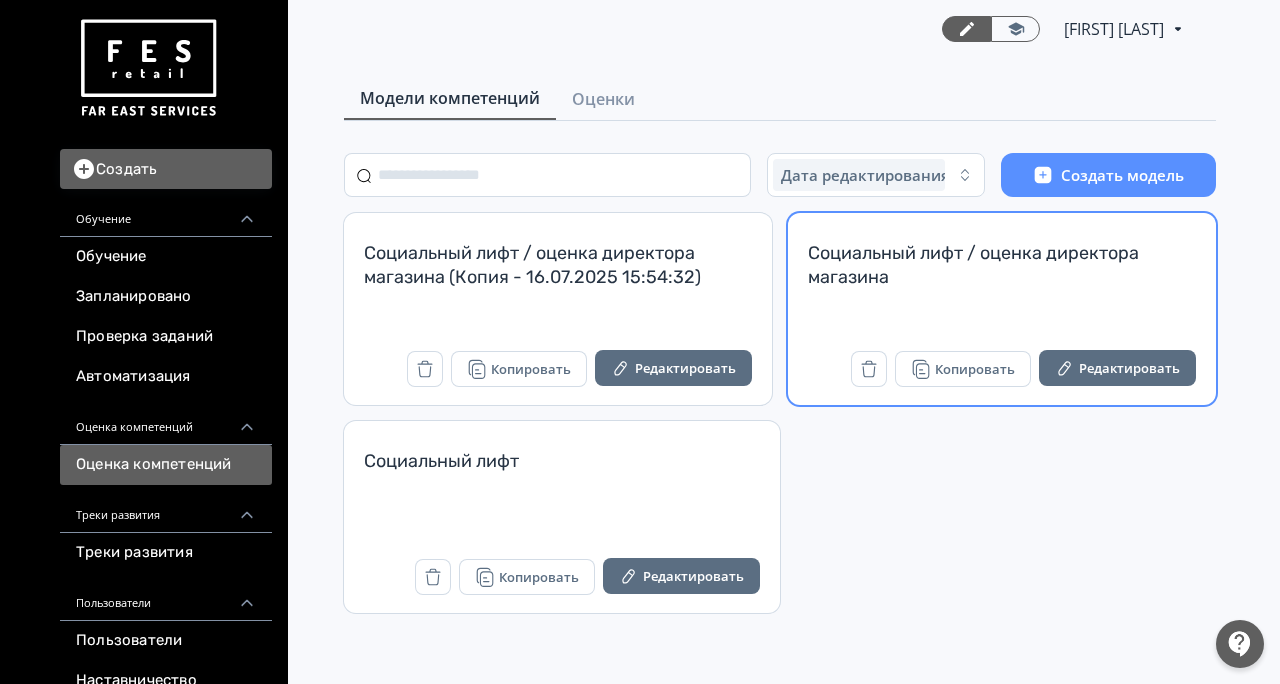 scroll, scrollTop: 0, scrollLeft: 0, axis: both 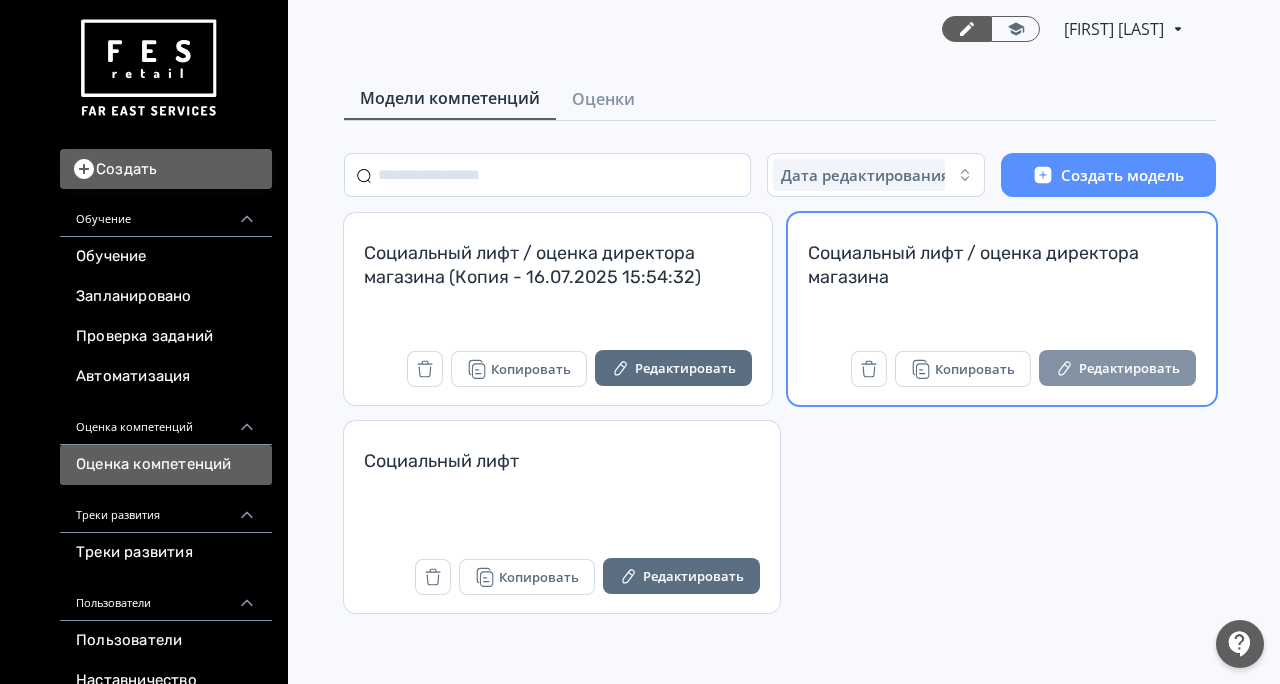 click on "Редактировать" at bounding box center (1117, 368) 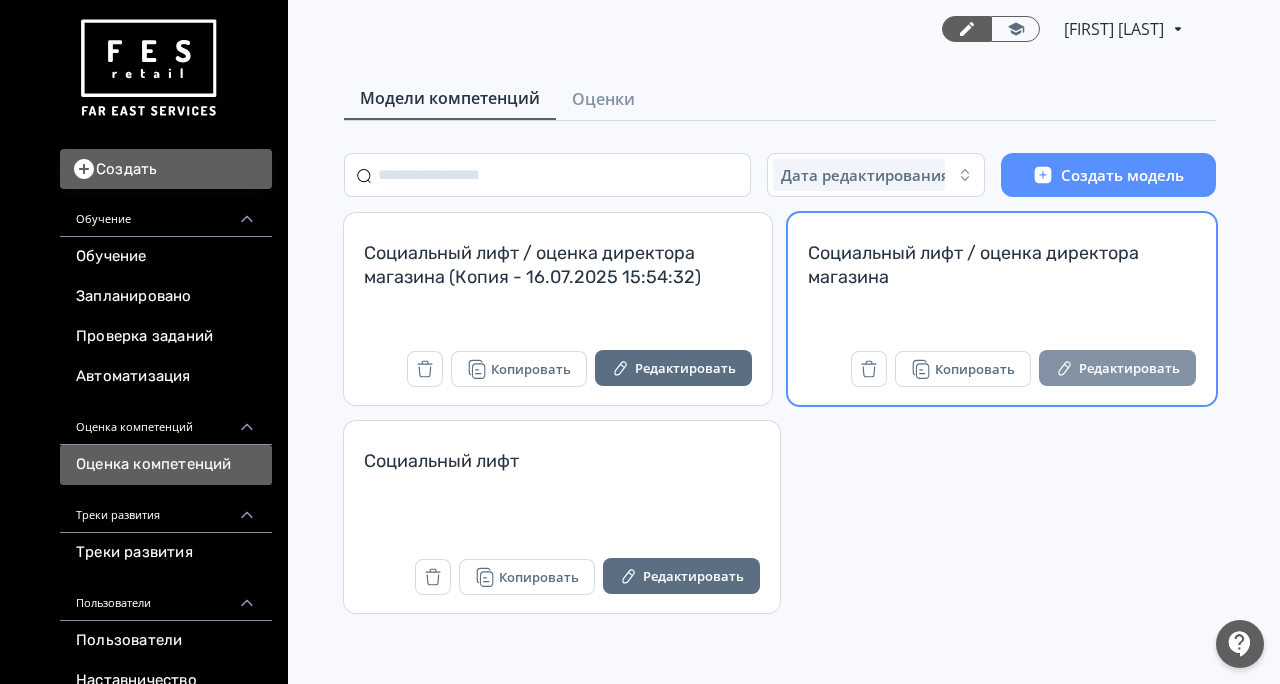 scroll, scrollTop: 0, scrollLeft: 0, axis: both 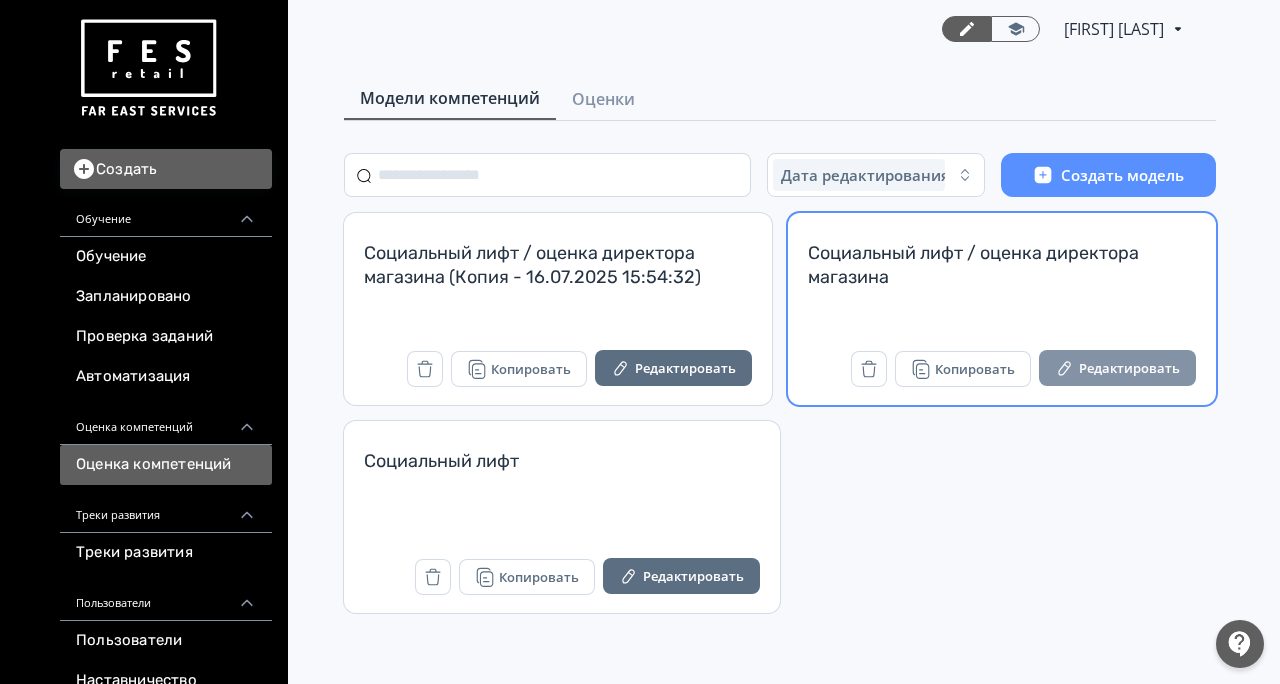 click on "Редактировать" at bounding box center (1117, 368) 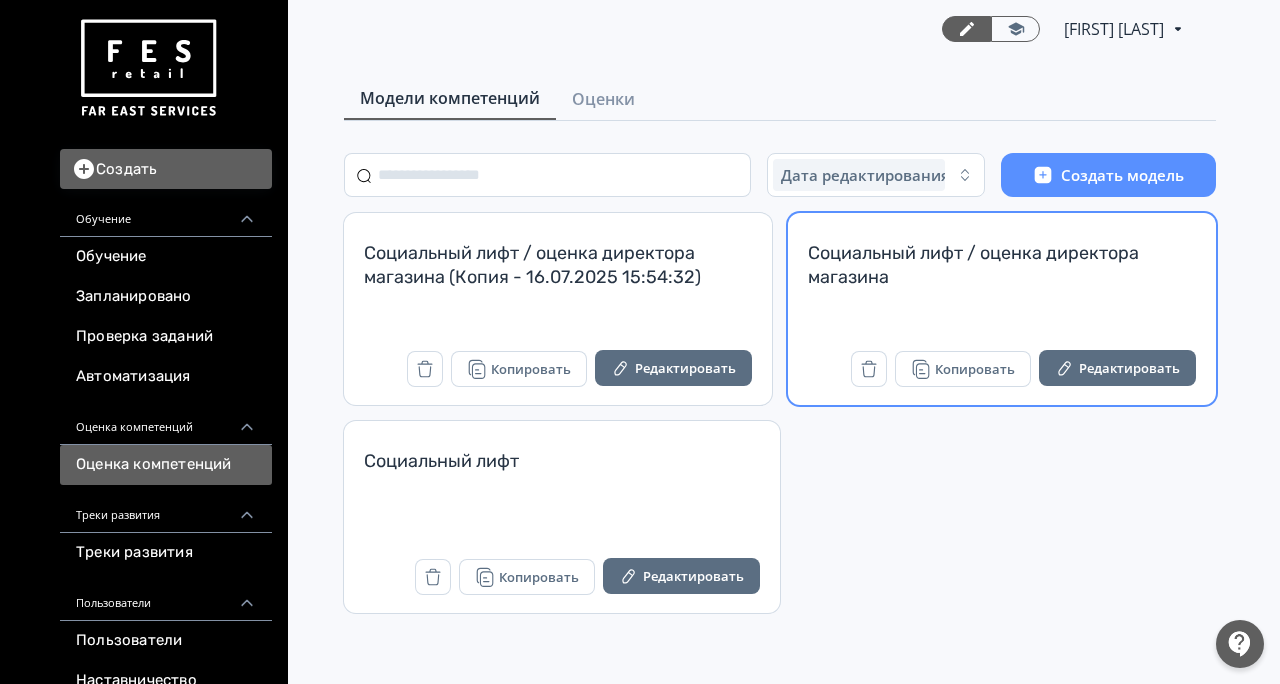 scroll, scrollTop: 0, scrollLeft: 0, axis: both 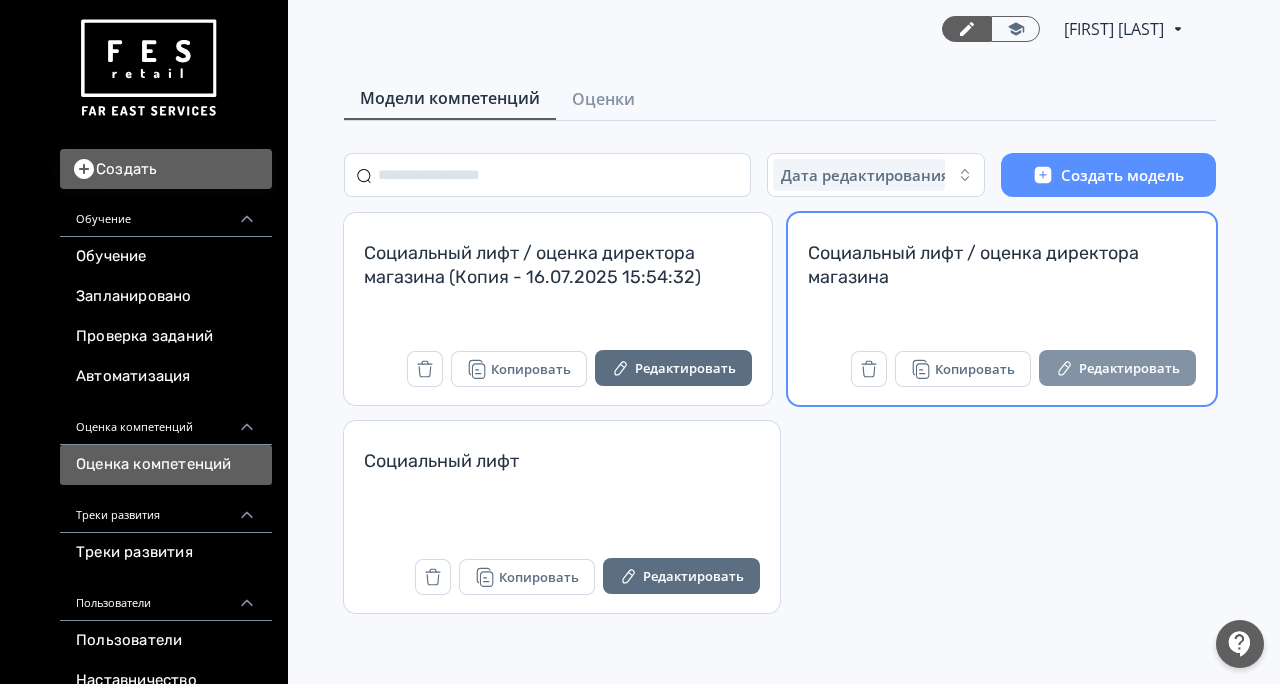 click on "Редактировать" at bounding box center (1117, 368) 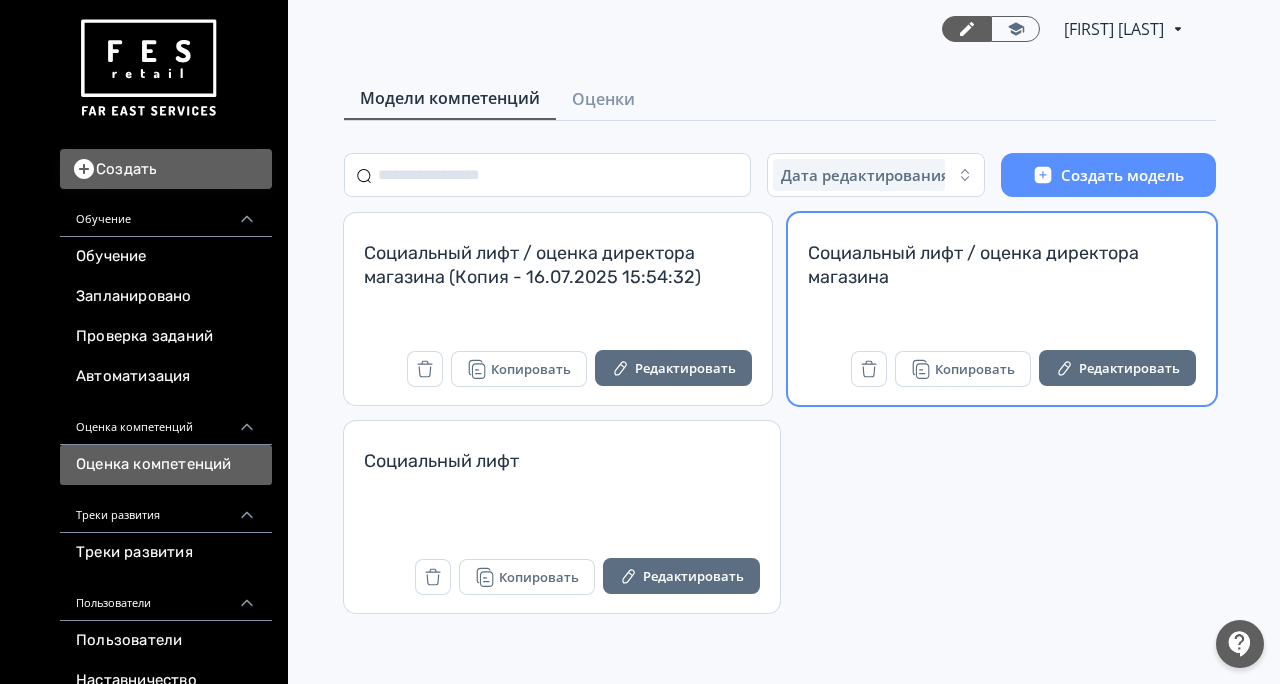 scroll, scrollTop: 0, scrollLeft: 0, axis: both 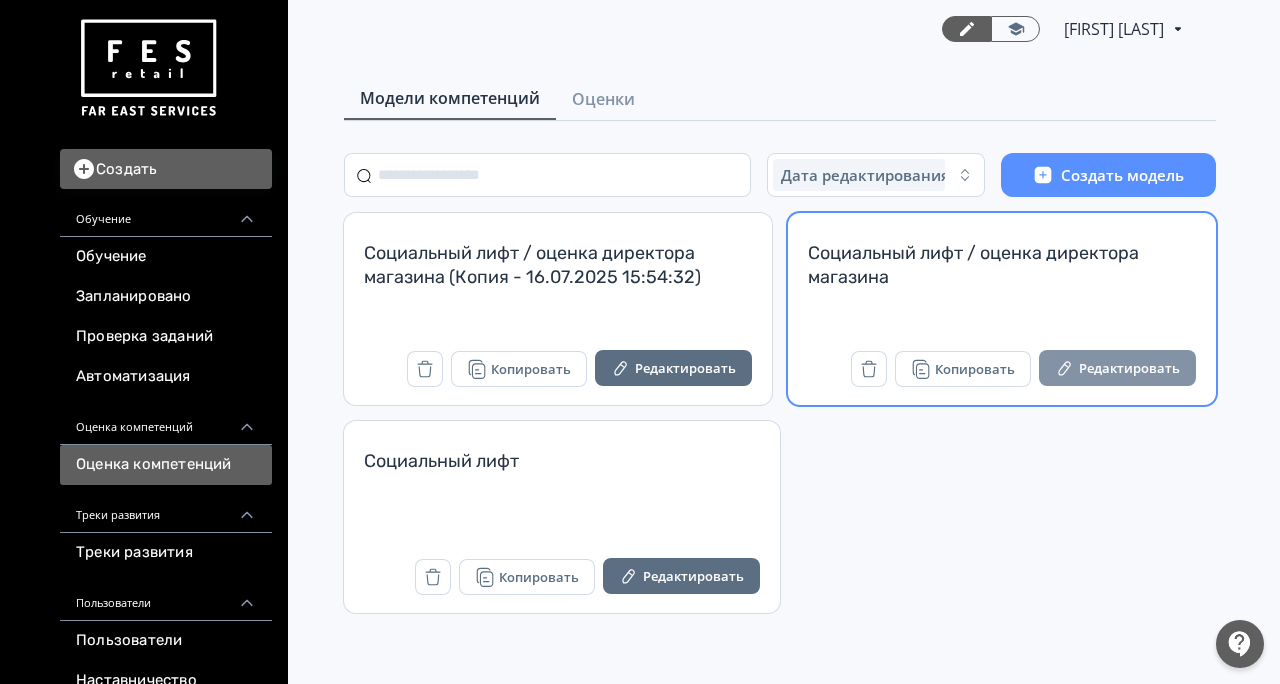 click on "Редактировать" at bounding box center [1117, 368] 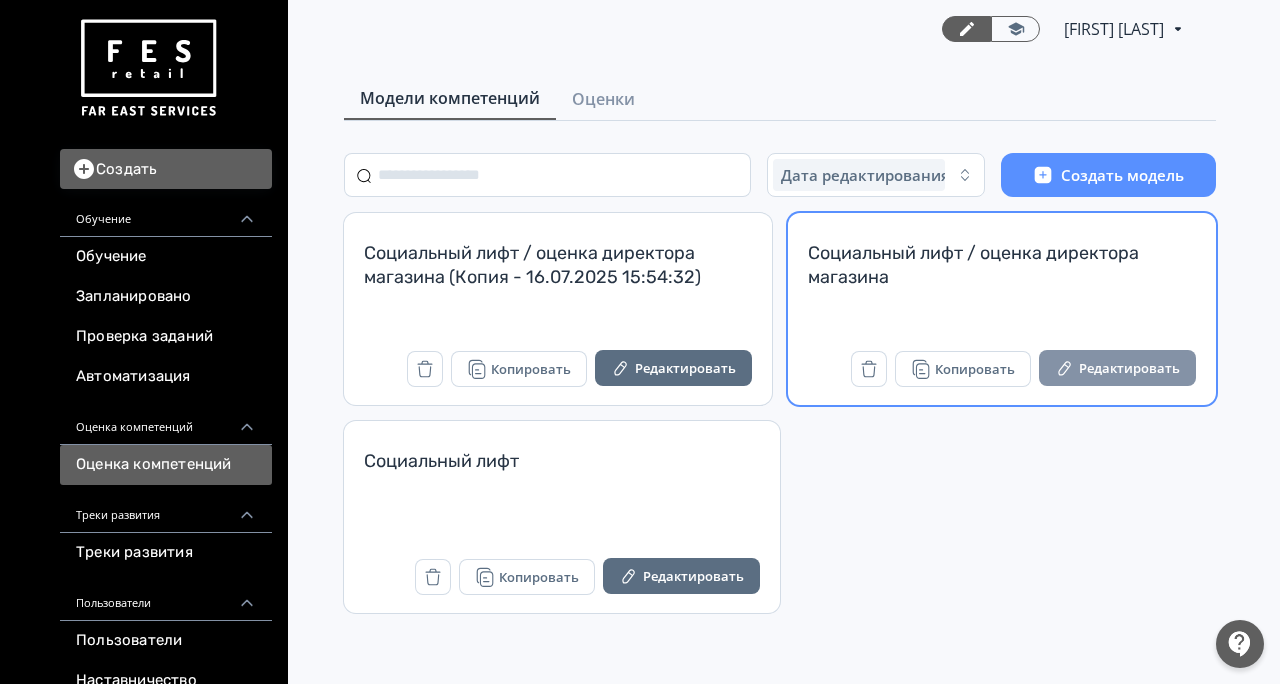 scroll, scrollTop: 0, scrollLeft: 0, axis: both 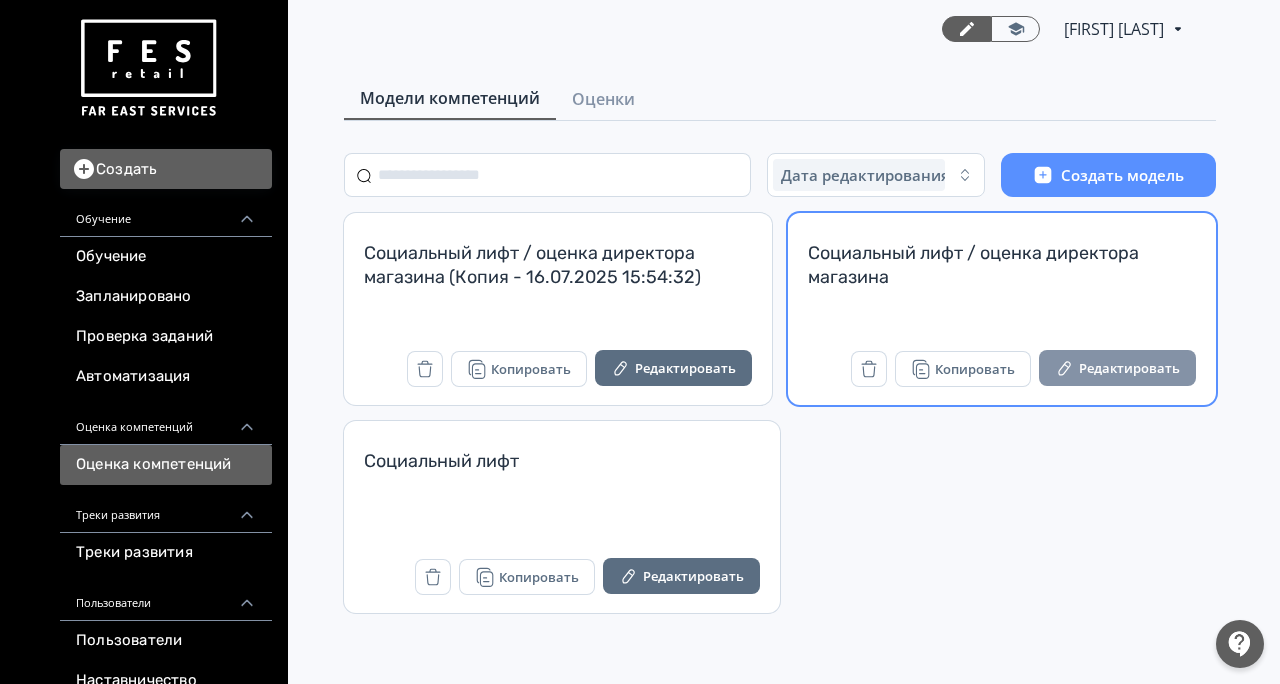 click on "Редактировать" at bounding box center (1117, 368) 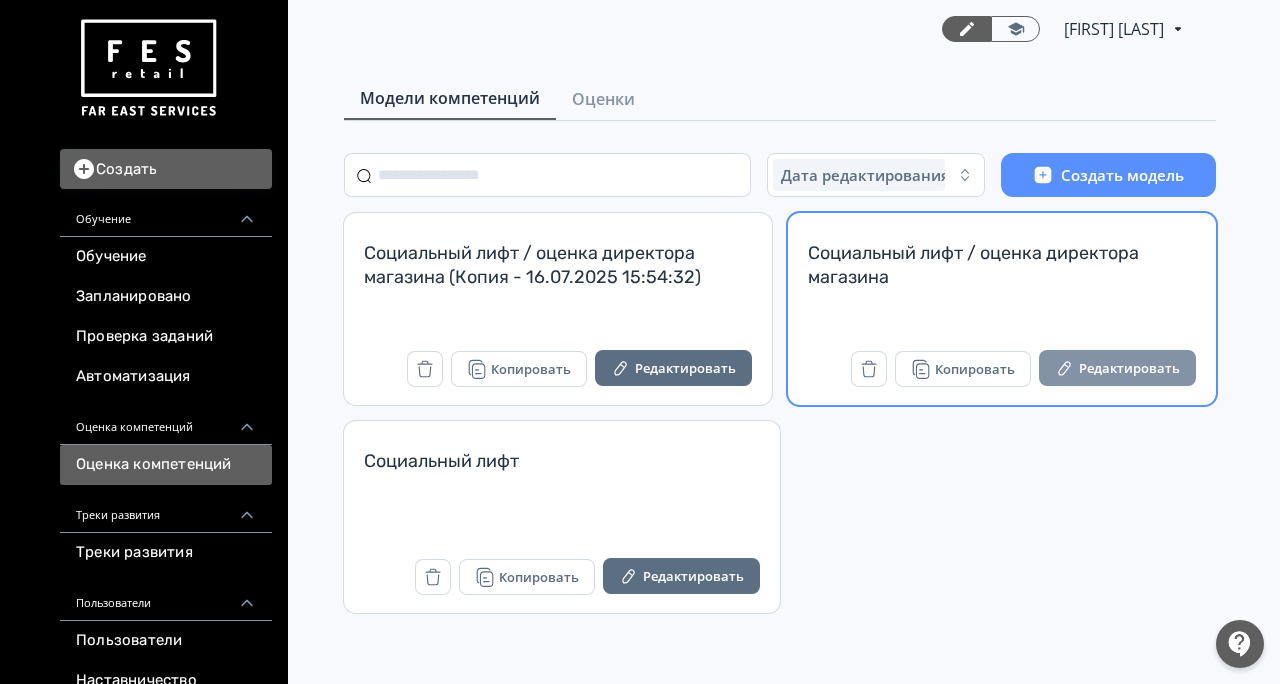 scroll, scrollTop: 0, scrollLeft: 0, axis: both 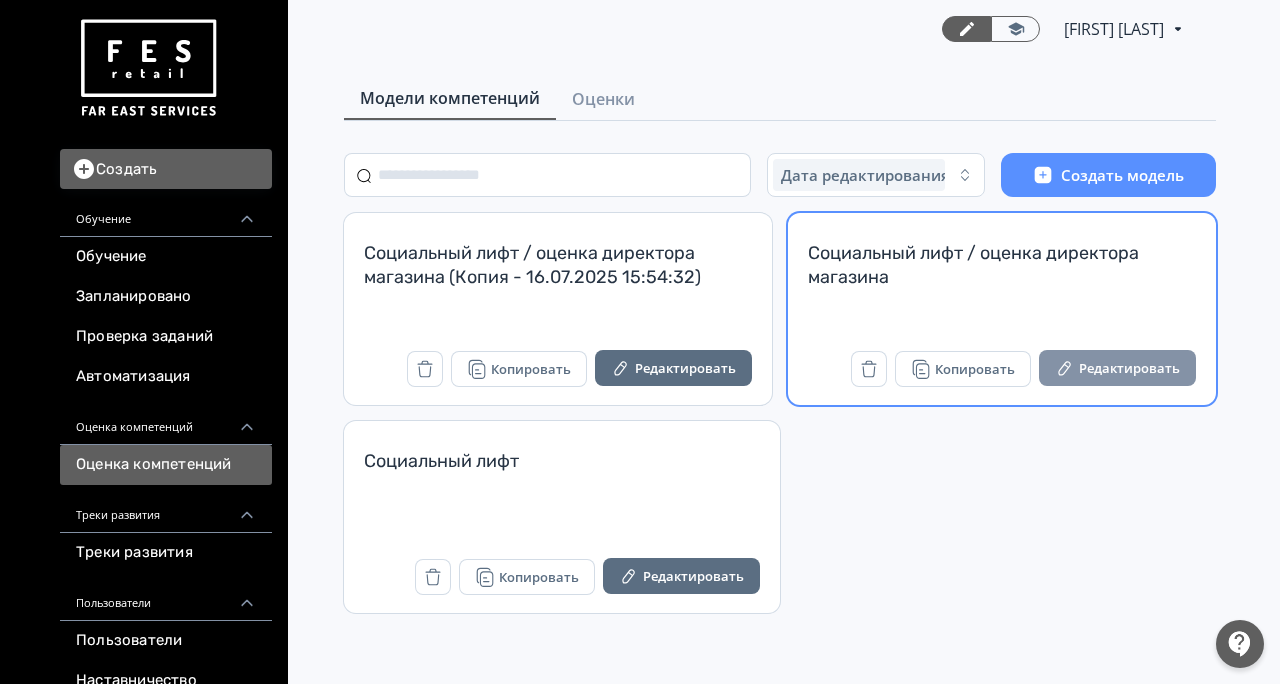 click on "Редактировать" at bounding box center [1117, 368] 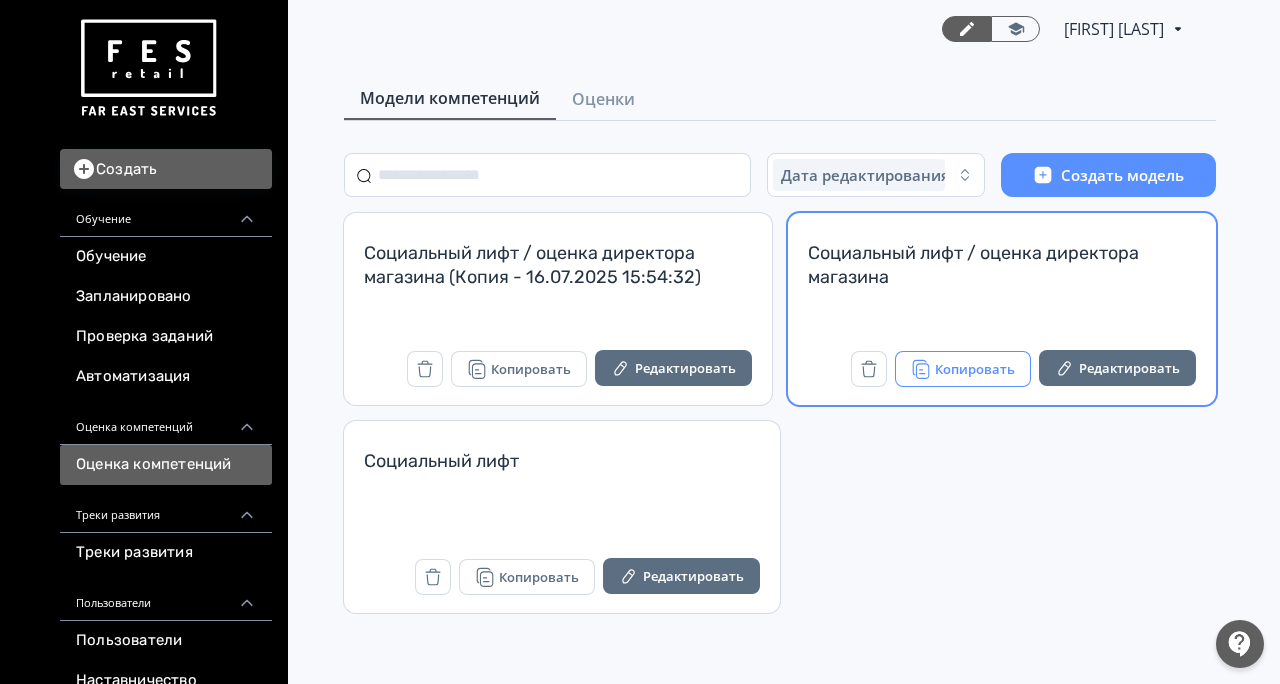 scroll, scrollTop: 0, scrollLeft: 0, axis: both 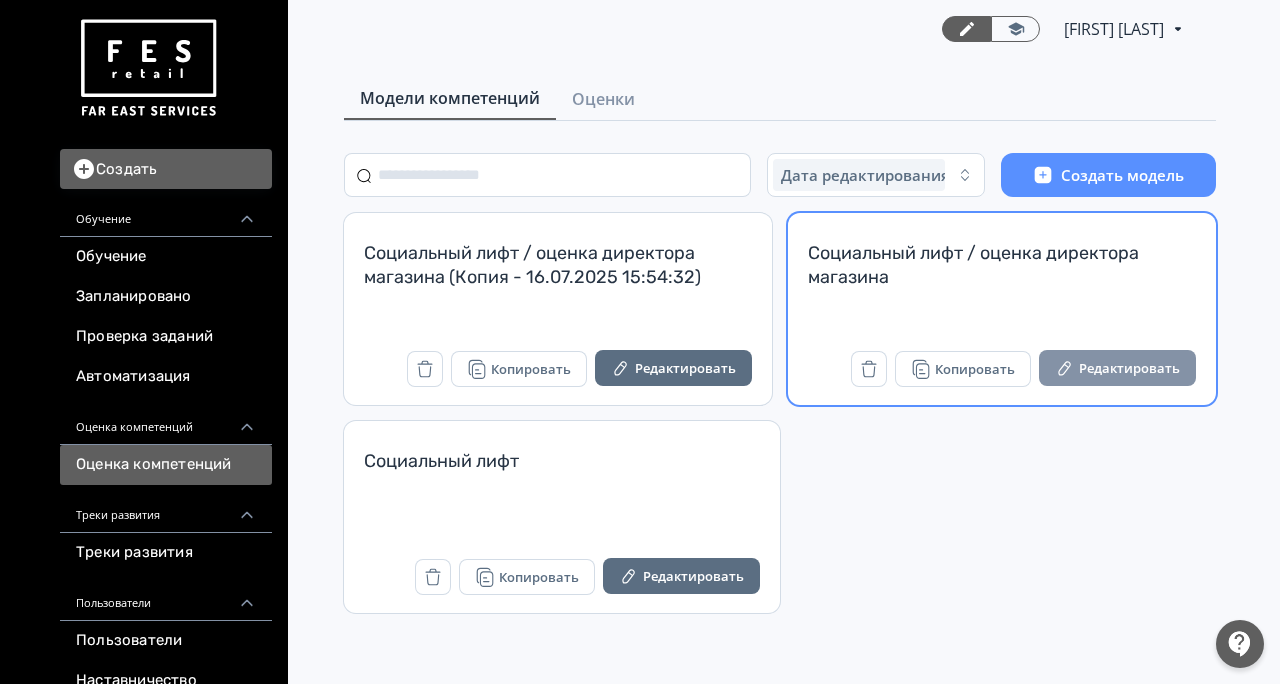 click on "Редактировать" at bounding box center (1117, 368) 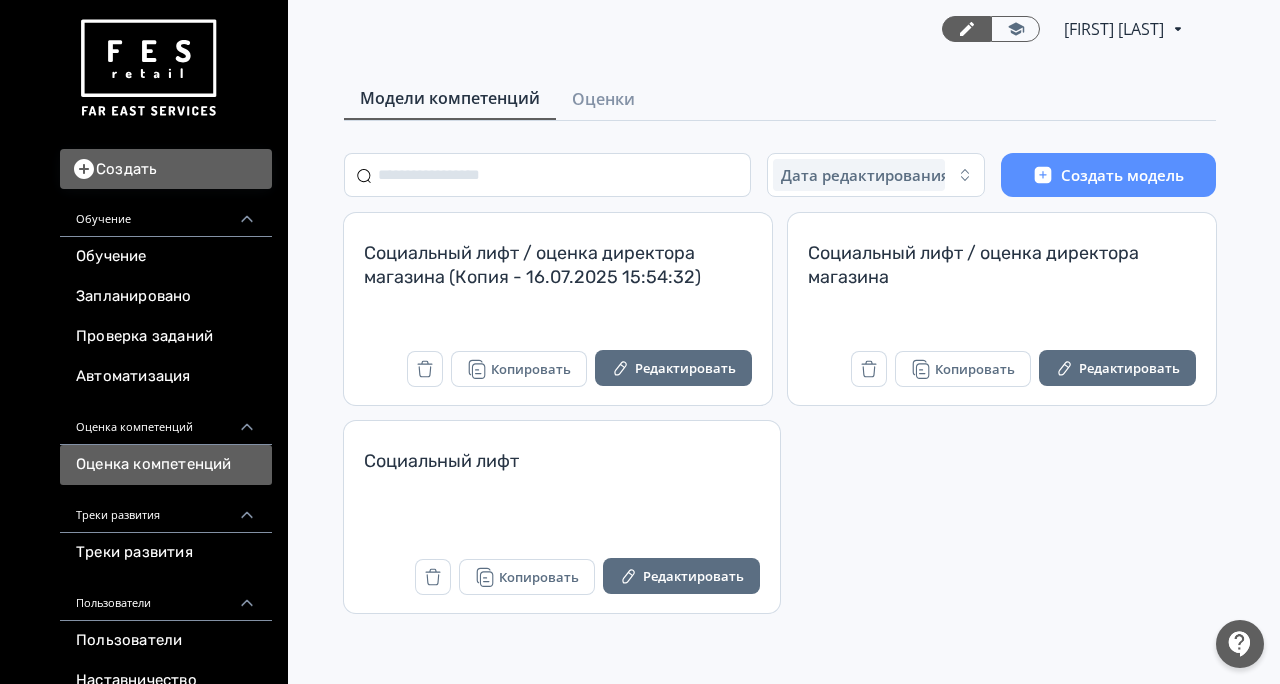 scroll, scrollTop: 0, scrollLeft: 0, axis: both 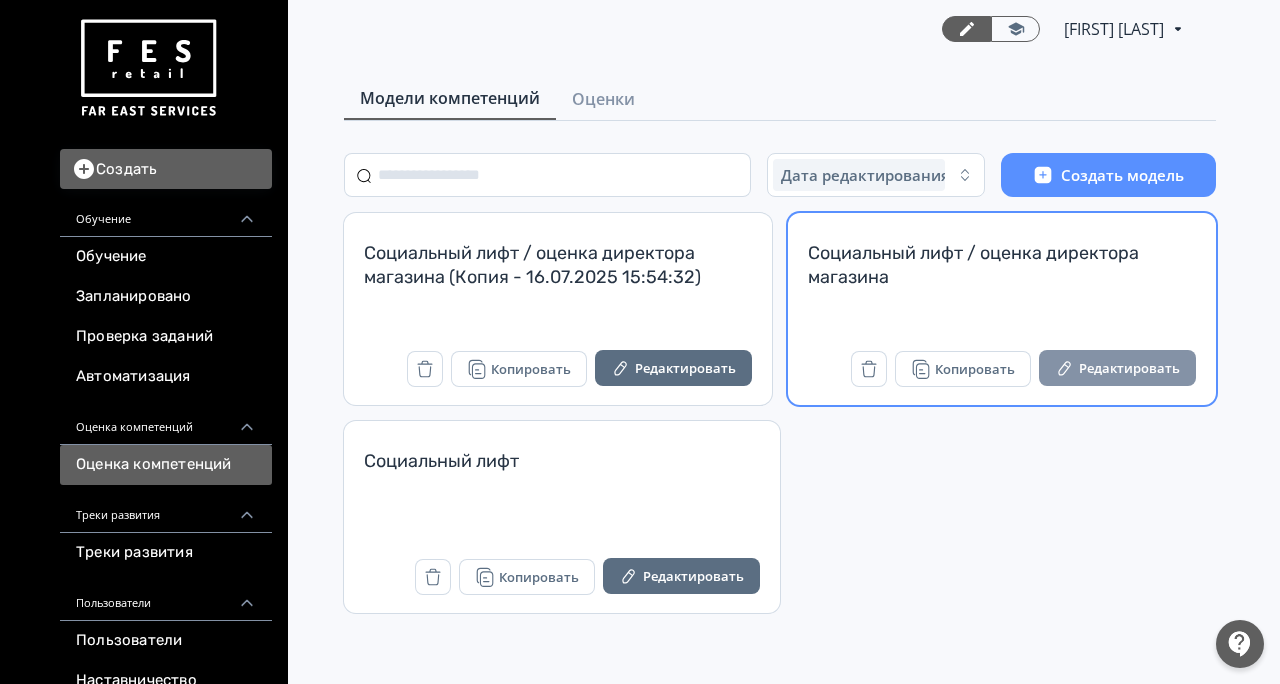 click on "Редактировать" at bounding box center [1117, 368] 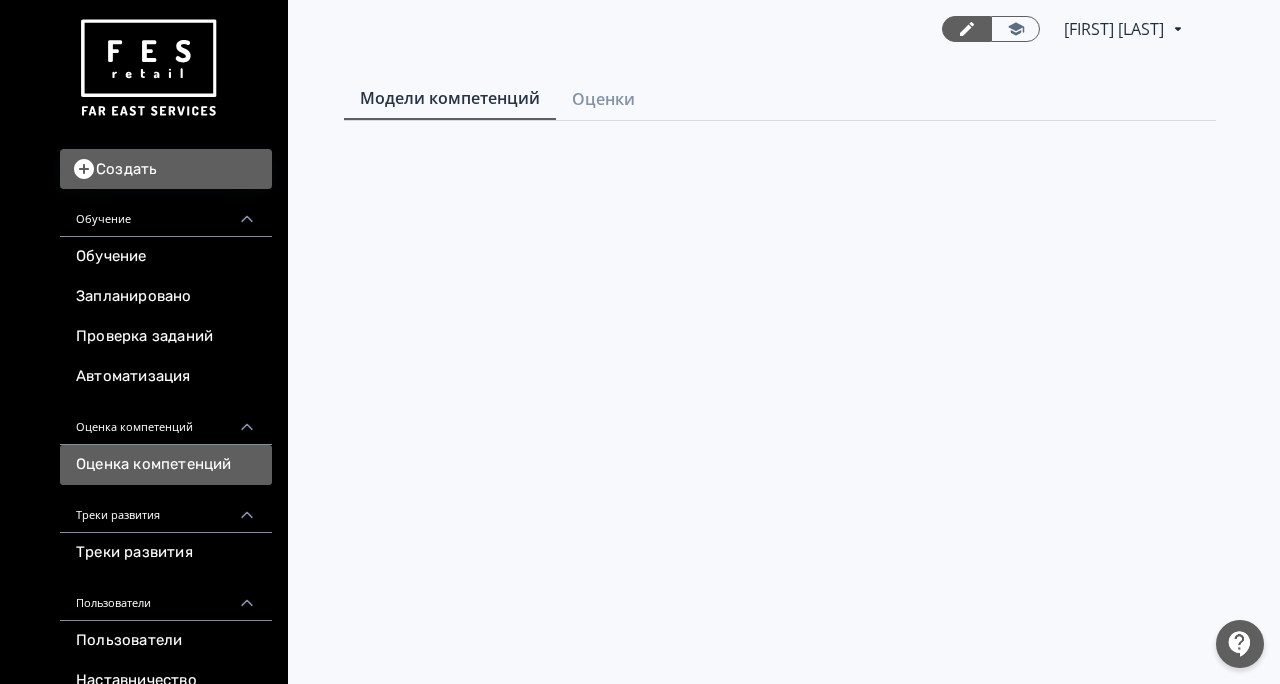 scroll, scrollTop: 0, scrollLeft: 0, axis: both 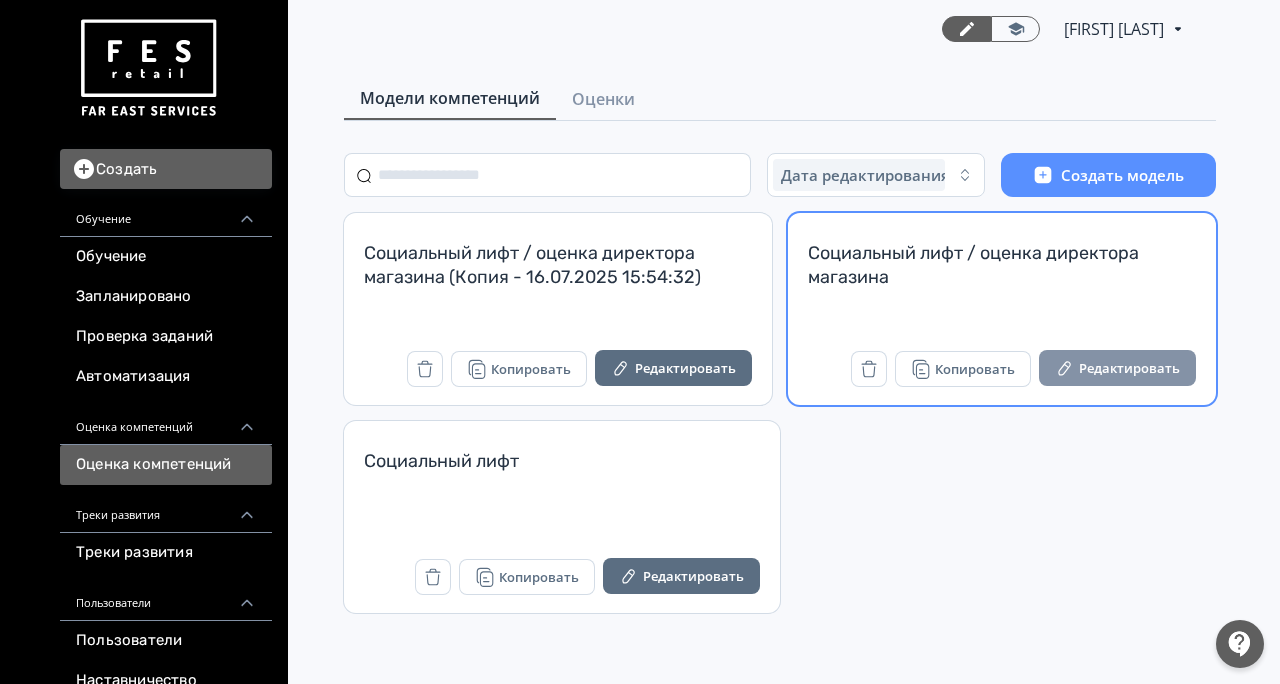 click on "Редактировать" at bounding box center [1117, 368] 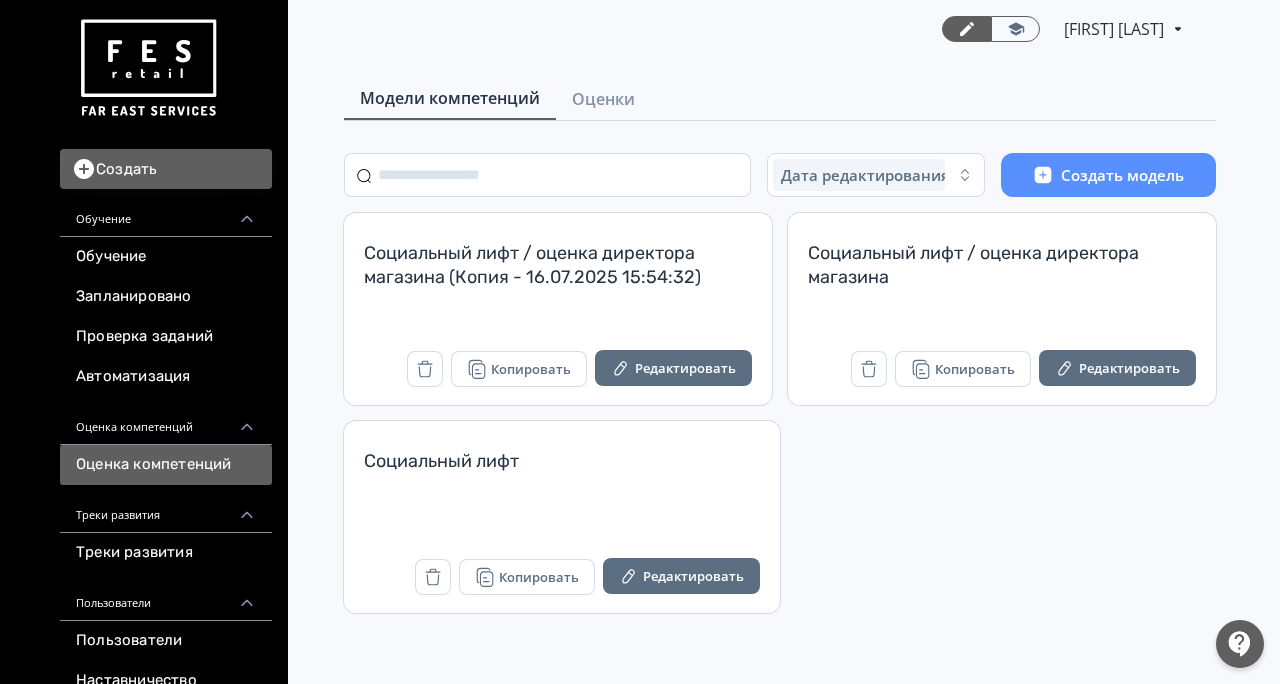scroll, scrollTop: 0, scrollLeft: 0, axis: both 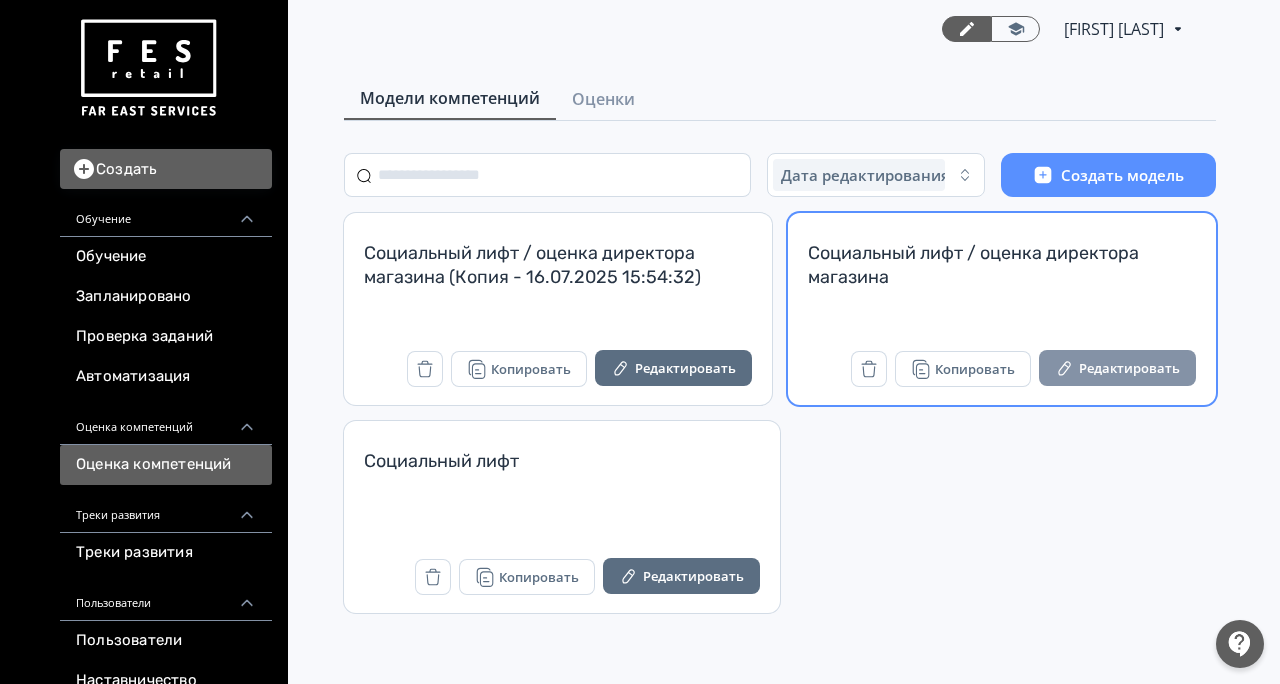 click on "Редактировать" at bounding box center [1117, 368] 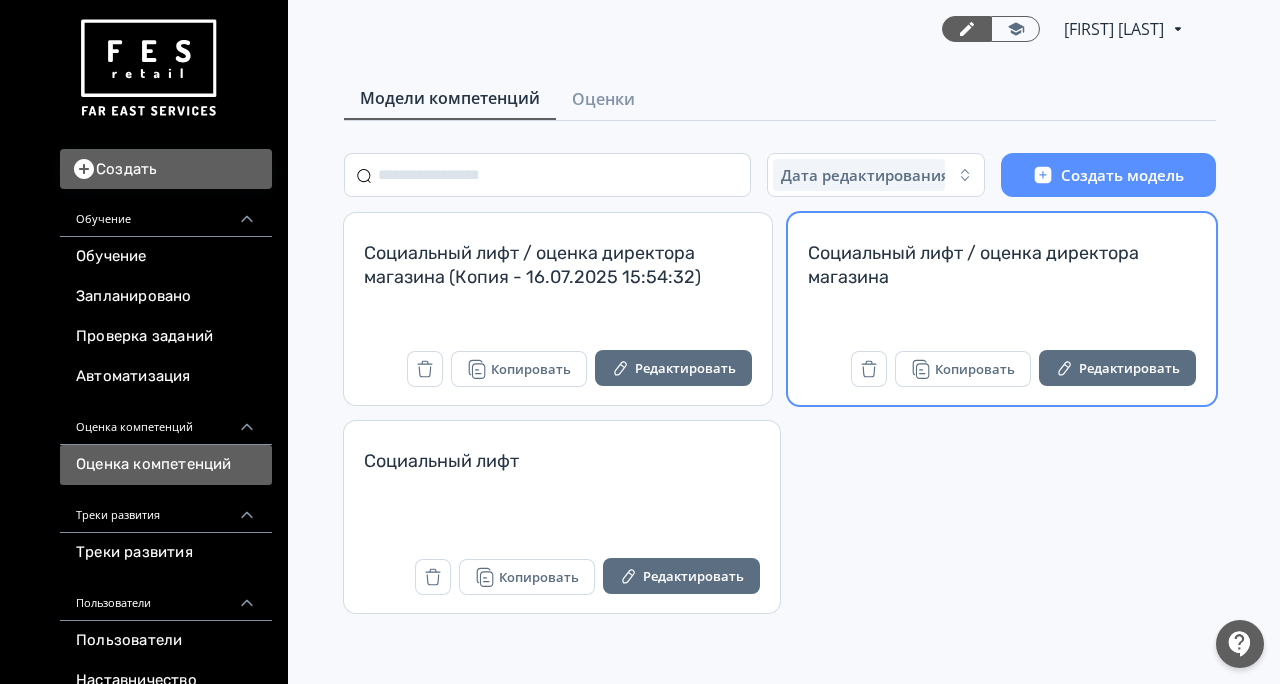 scroll, scrollTop: 0, scrollLeft: 0, axis: both 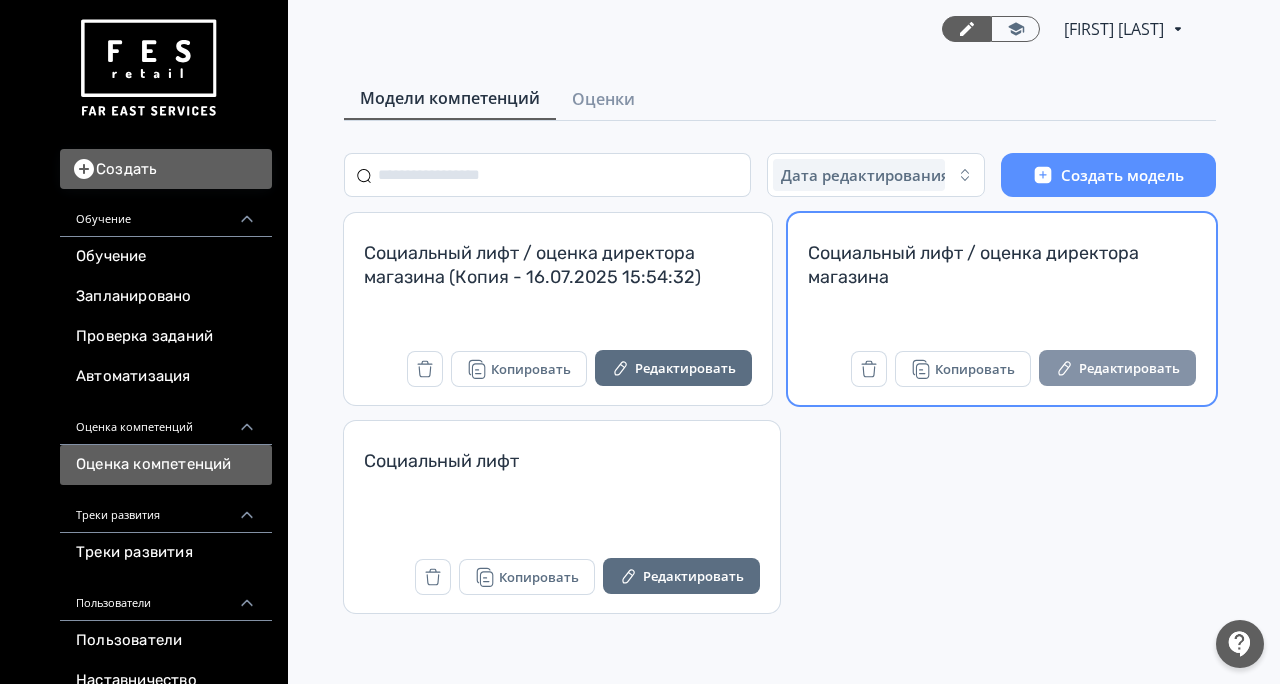 click on "Редактировать" at bounding box center [1117, 368] 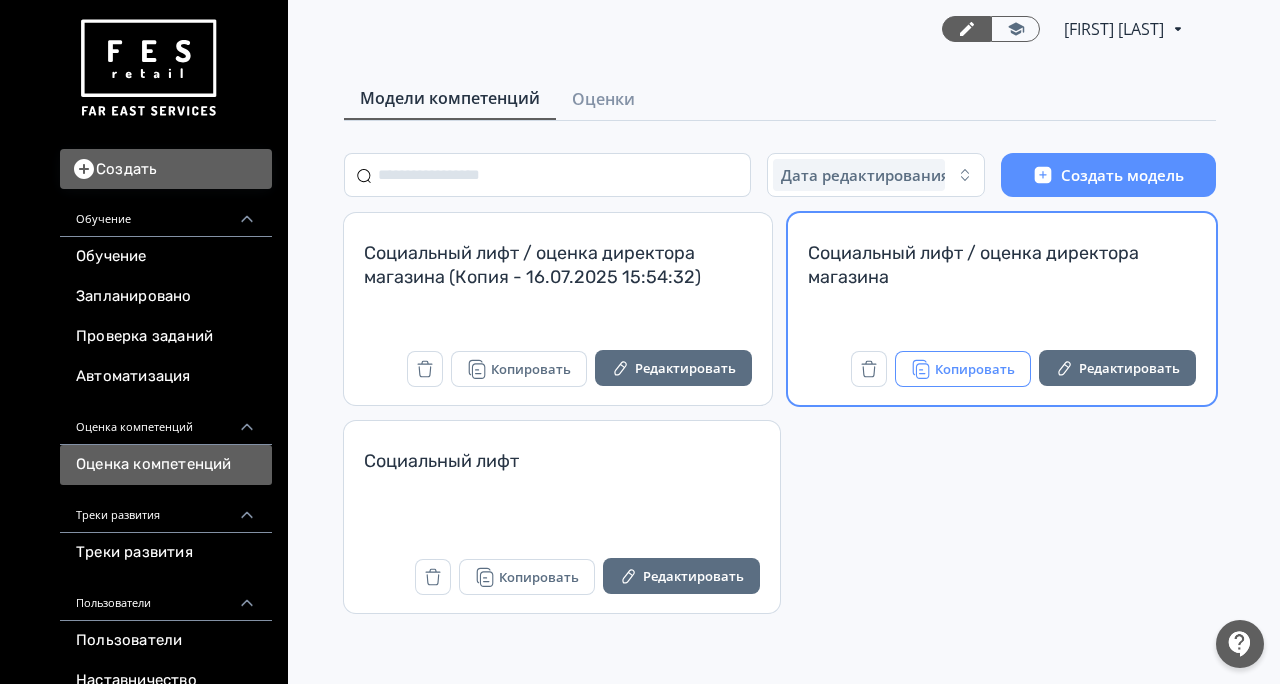scroll, scrollTop: 0, scrollLeft: 0, axis: both 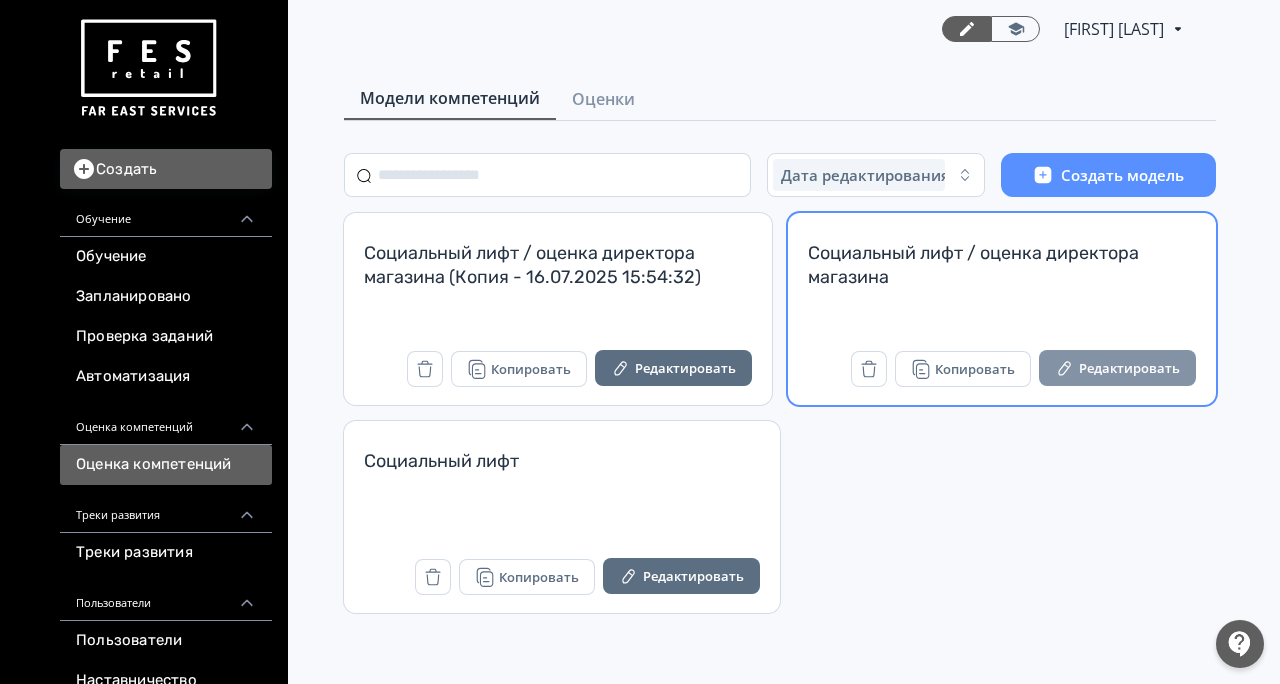 click on "Редактировать" at bounding box center [1117, 368] 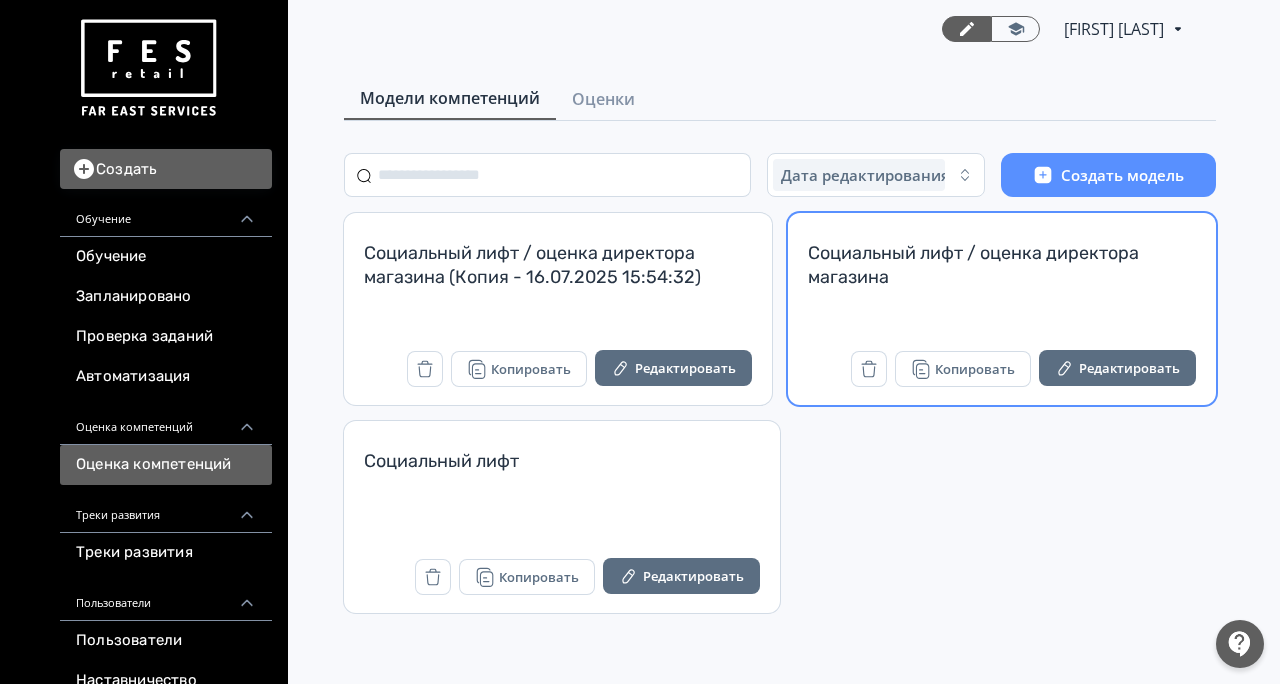scroll, scrollTop: 0, scrollLeft: 0, axis: both 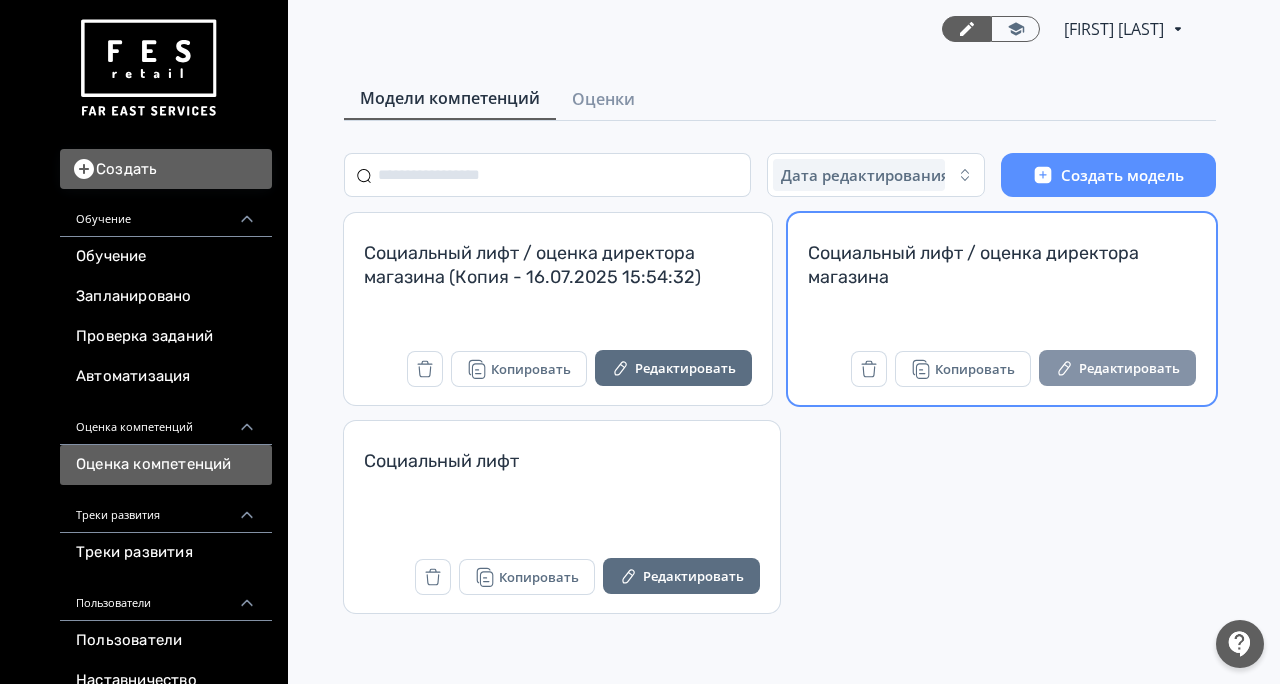 click on "Редактировать" at bounding box center (1117, 368) 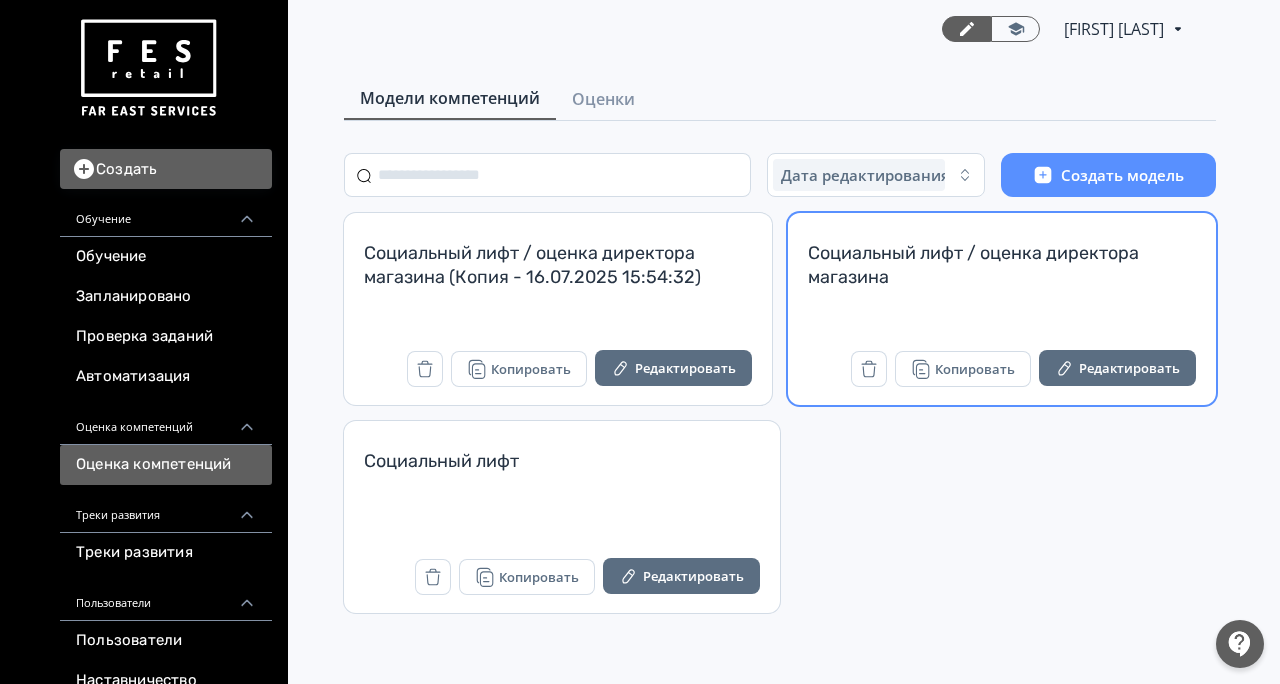 scroll, scrollTop: 0, scrollLeft: 0, axis: both 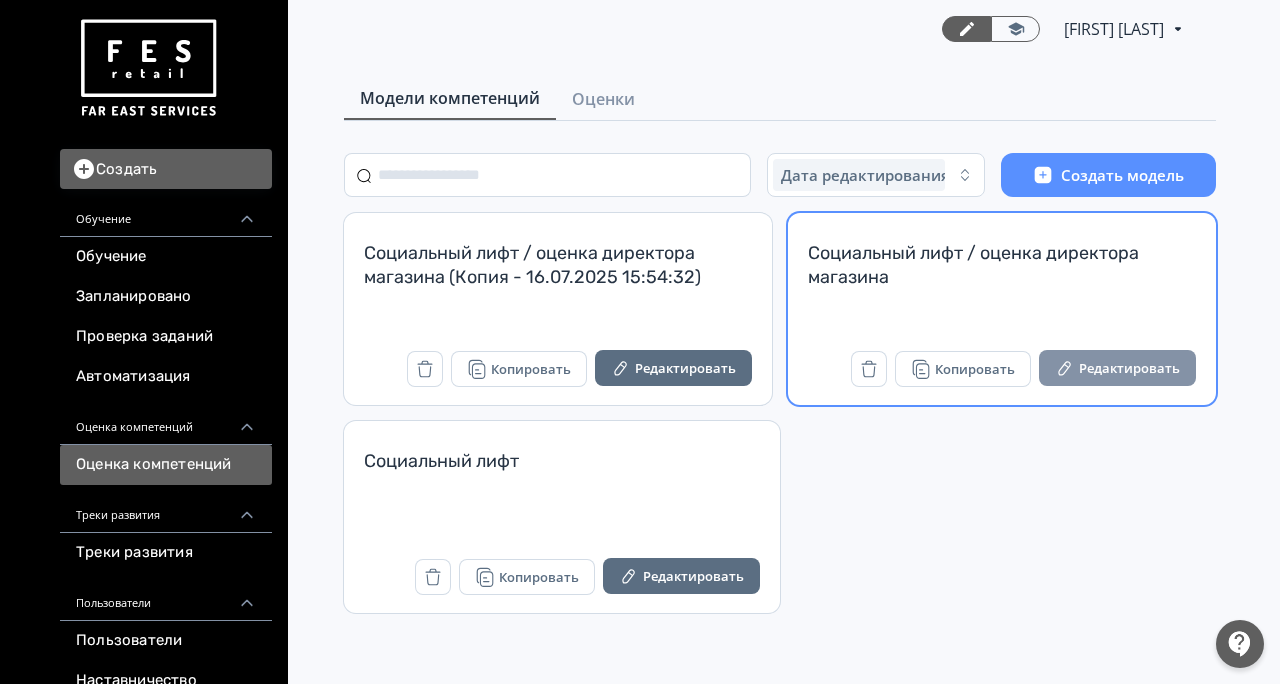 click on "Редактировать" at bounding box center (1117, 368) 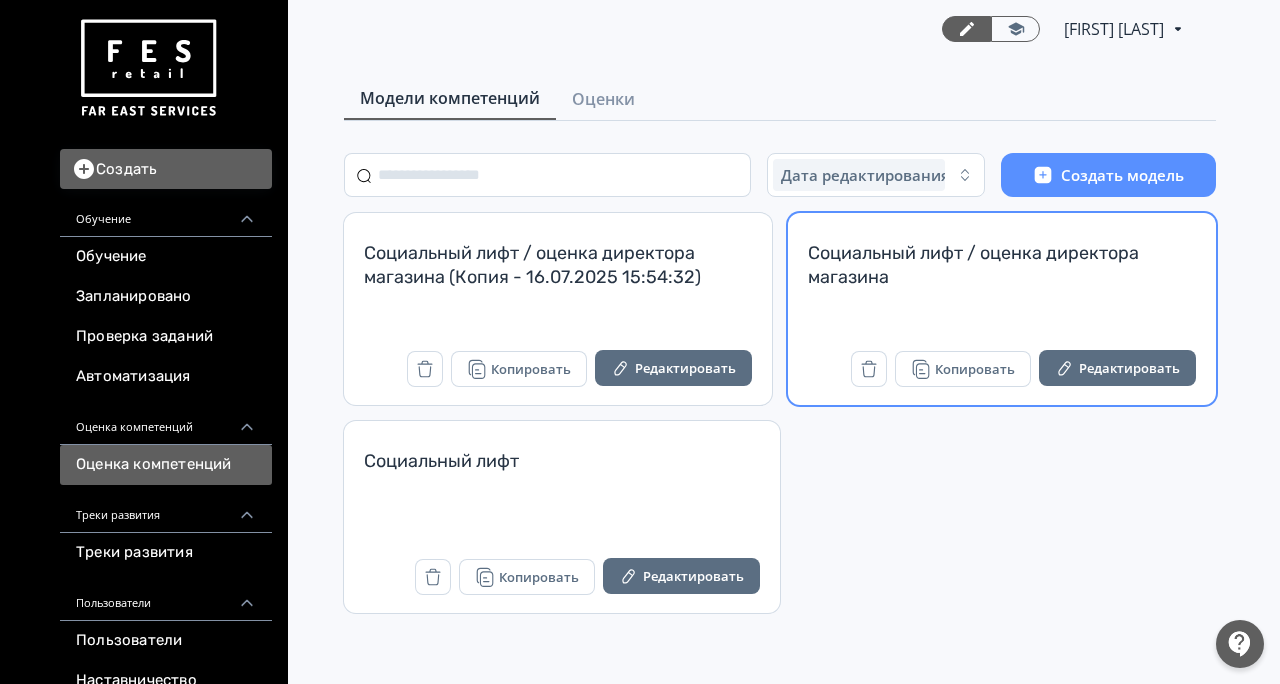 scroll, scrollTop: 0, scrollLeft: 0, axis: both 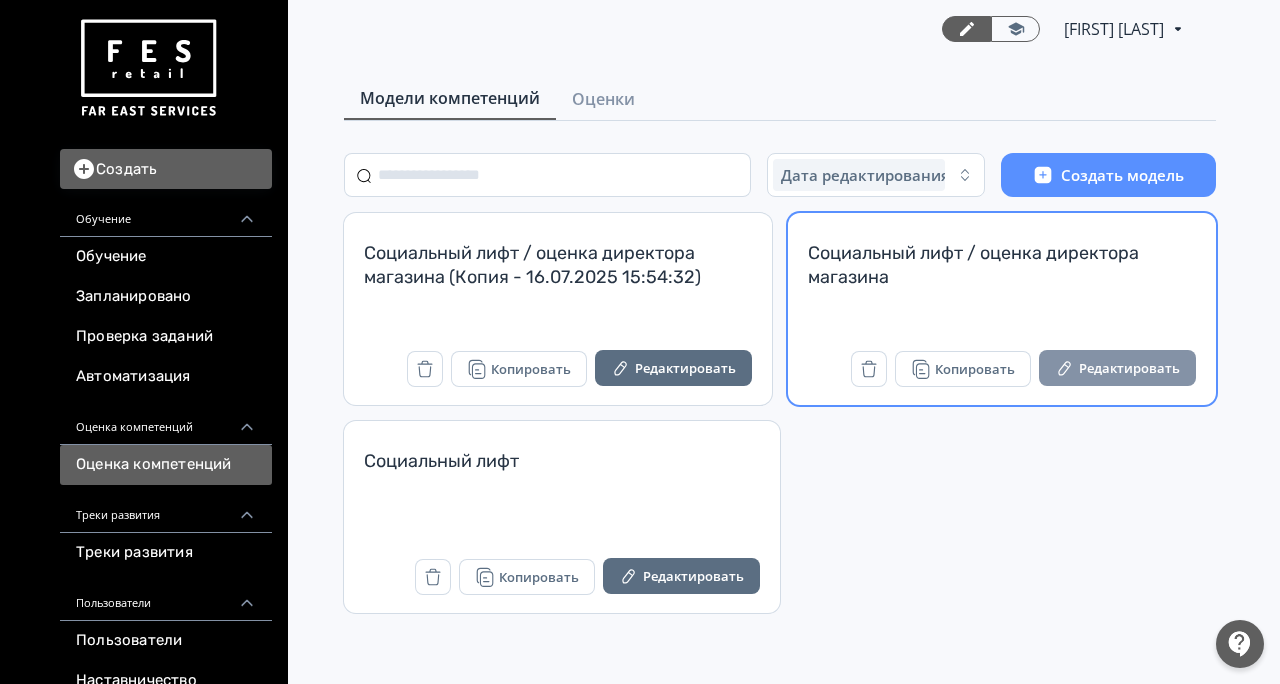 click on "Редактировать" at bounding box center [1117, 368] 